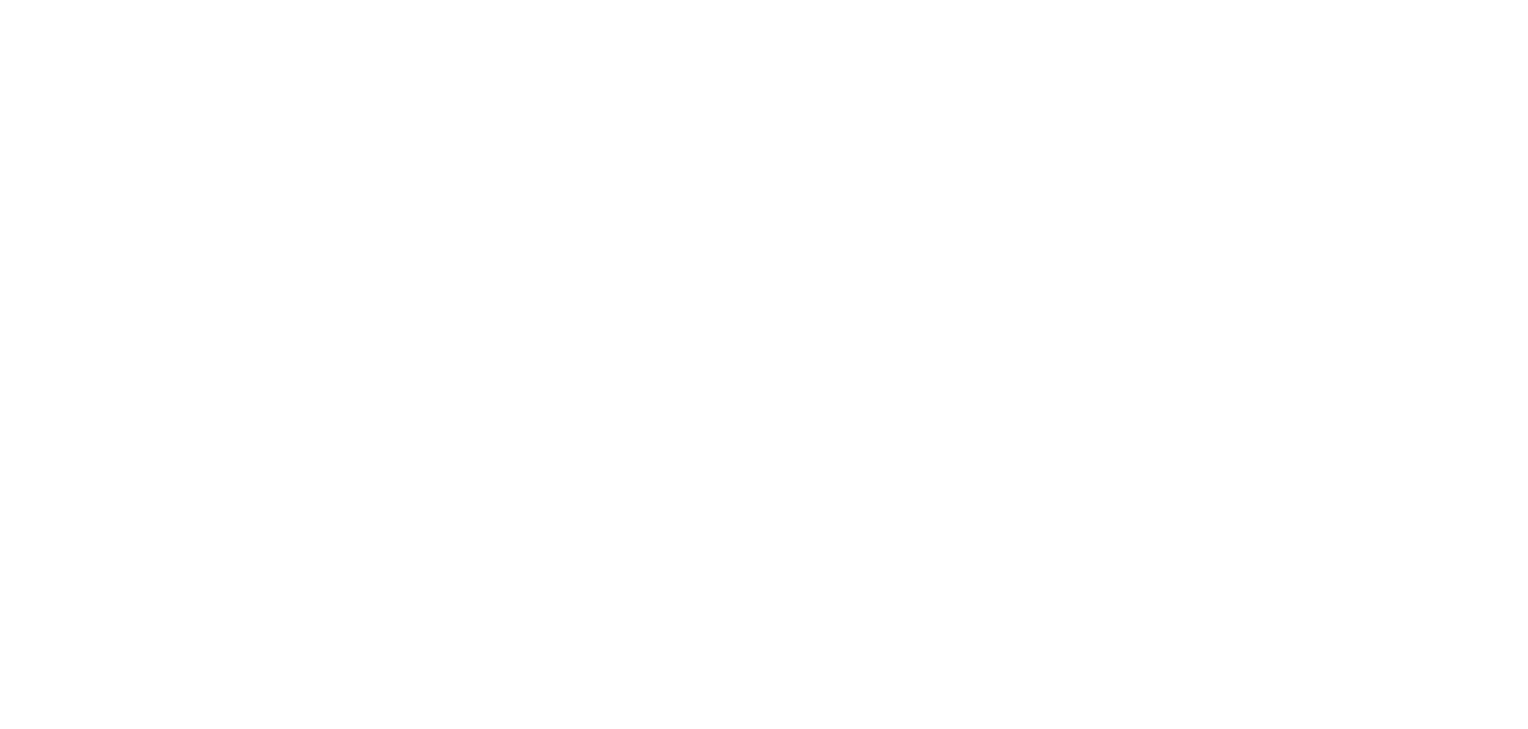 scroll, scrollTop: 0, scrollLeft: 0, axis: both 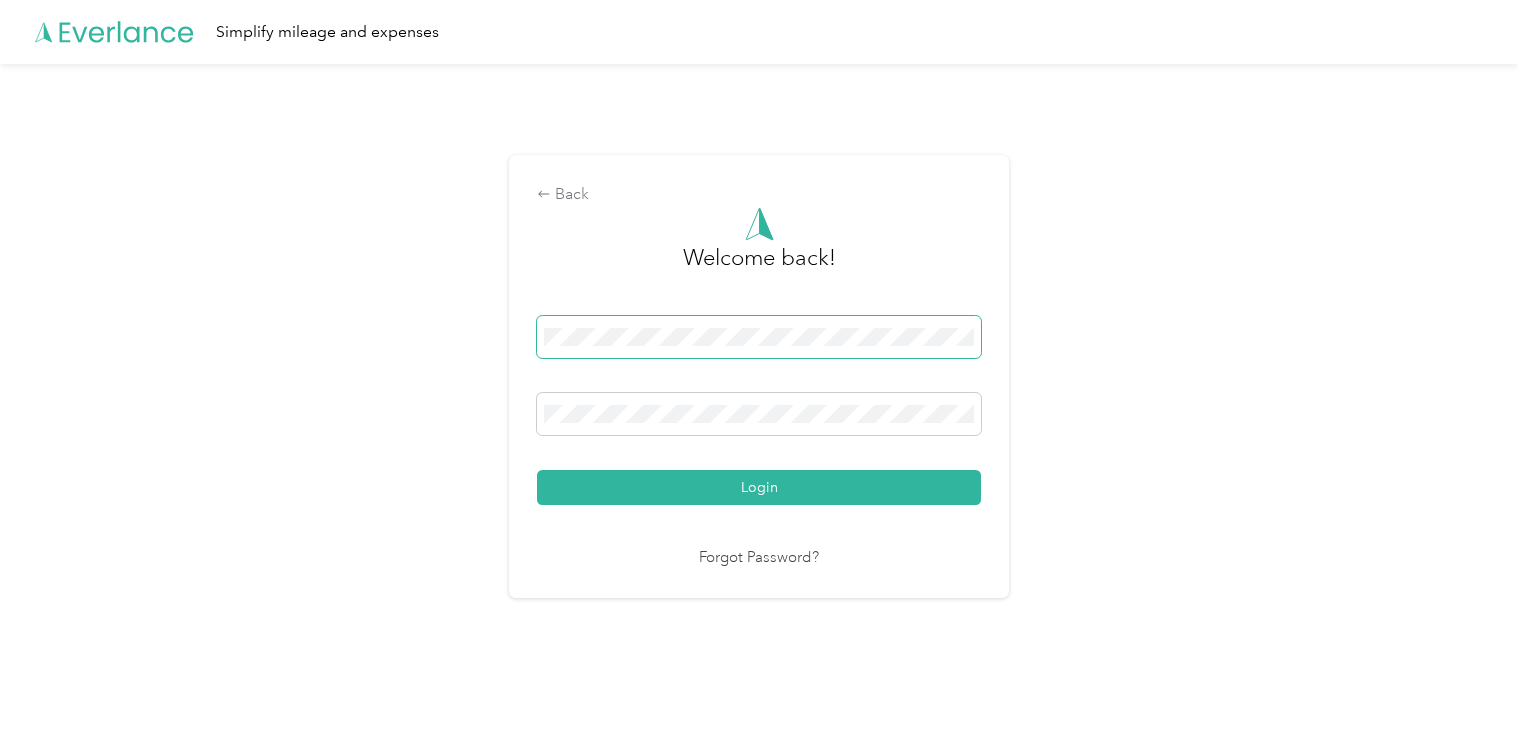 click at bounding box center (759, 337) 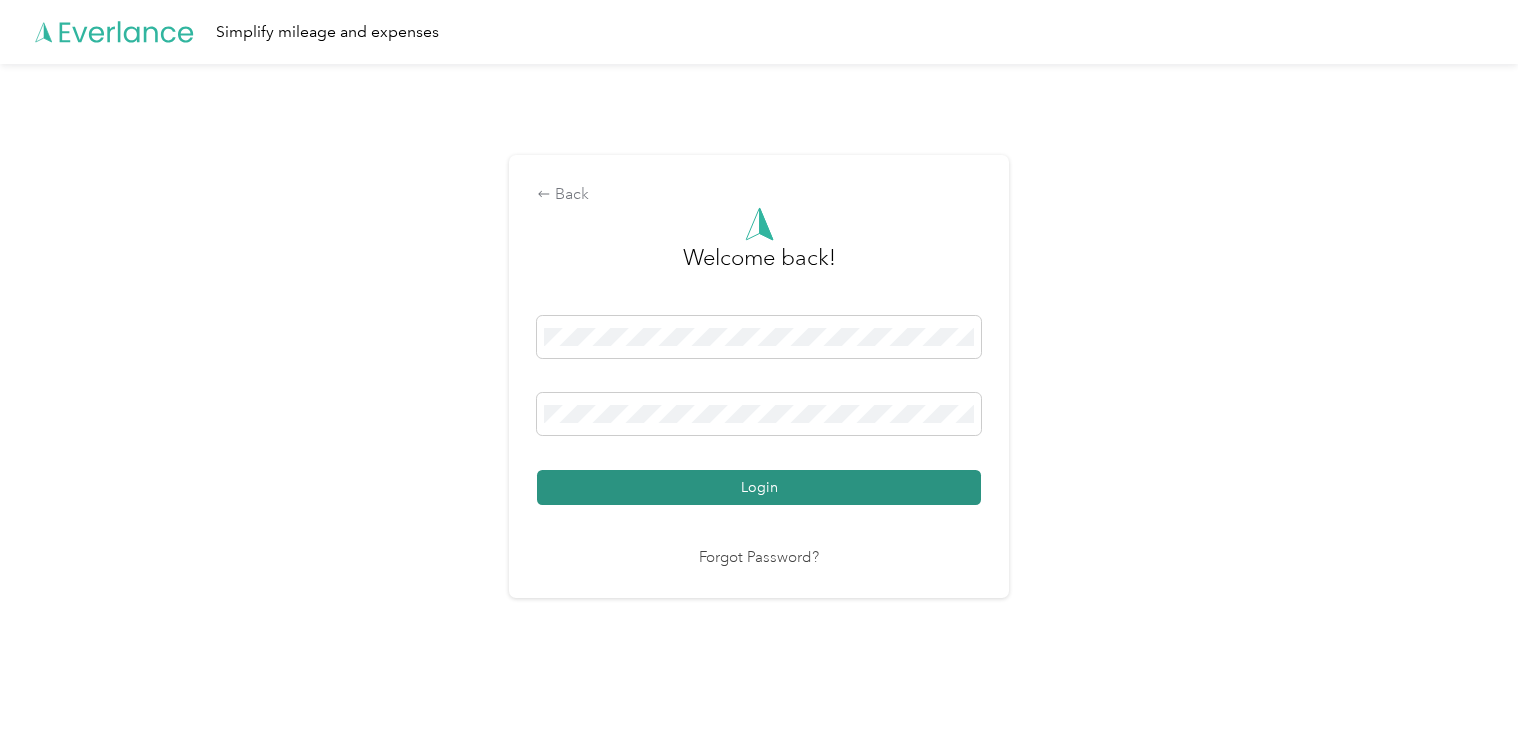click on "Login" at bounding box center [759, 487] 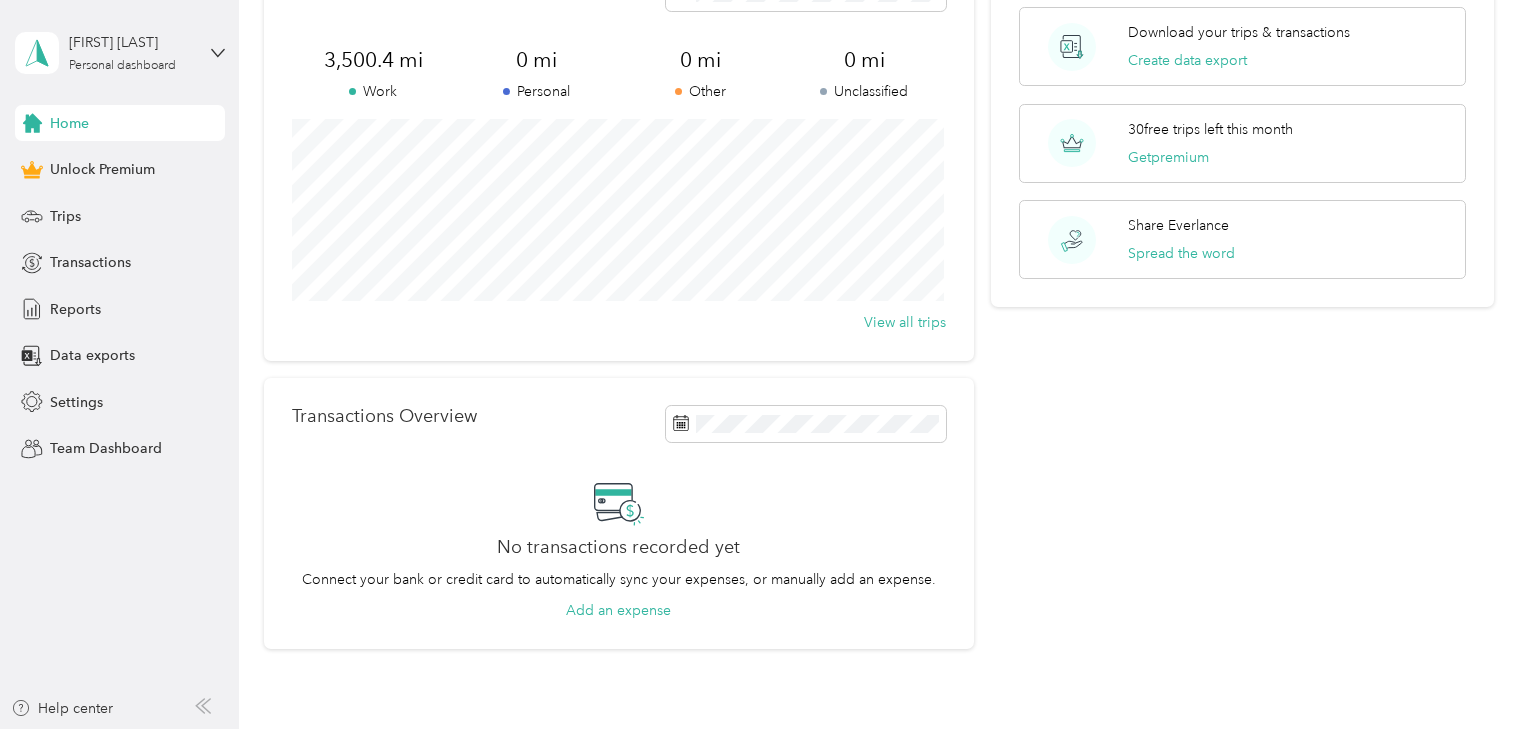 scroll, scrollTop: 0, scrollLeft: 0, axis: both 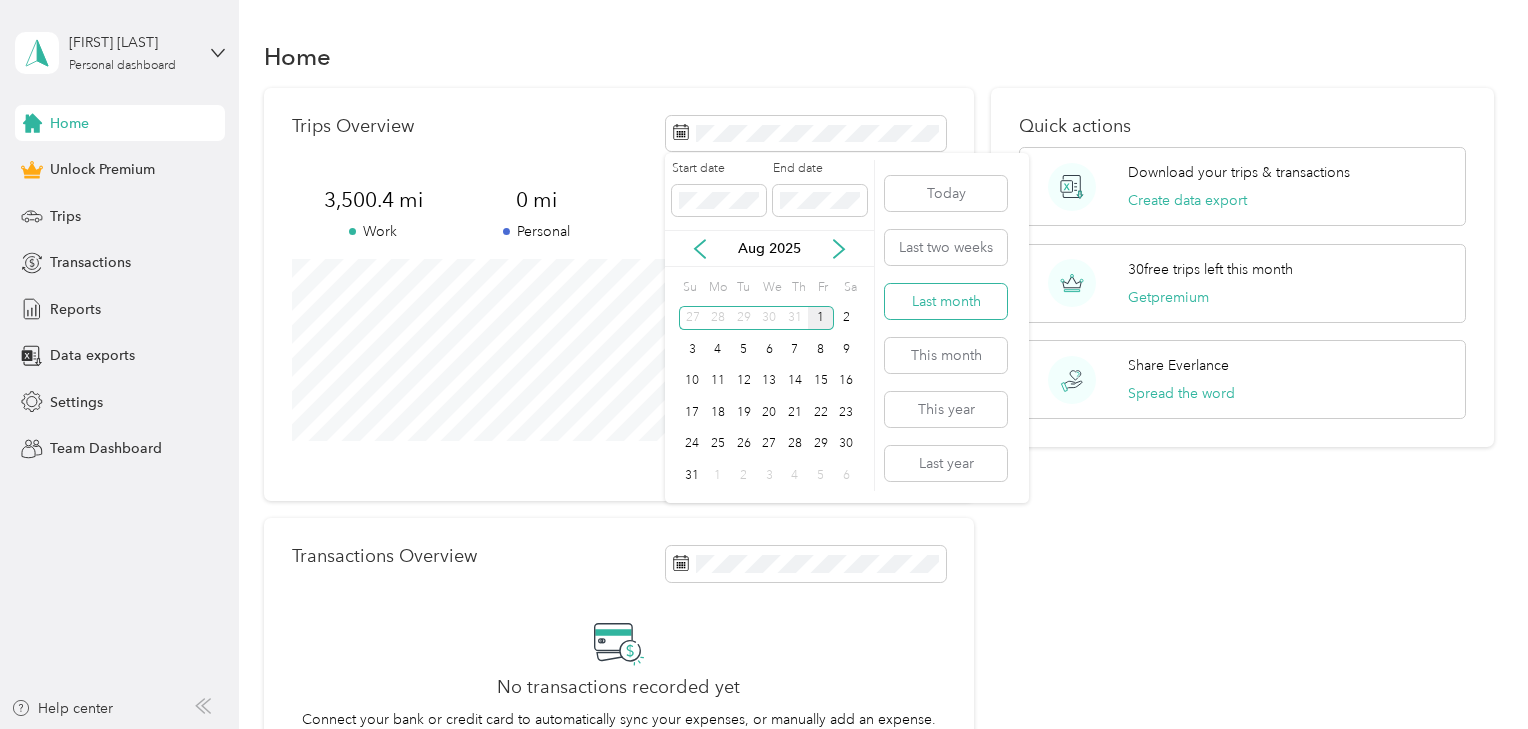 click on "Last month" at bounding box center (946, 301) 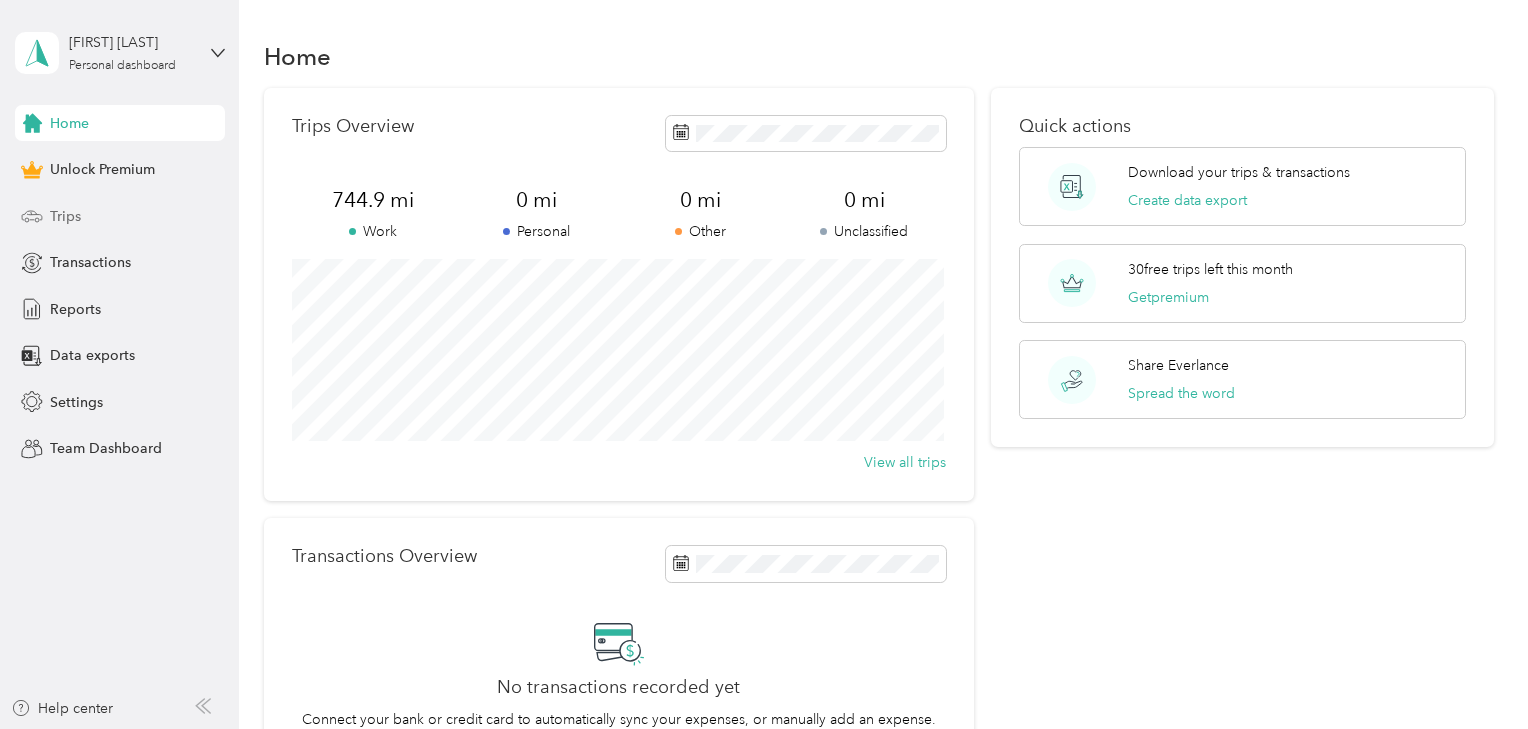 click on "Trips" at bounding box center [65, 216] 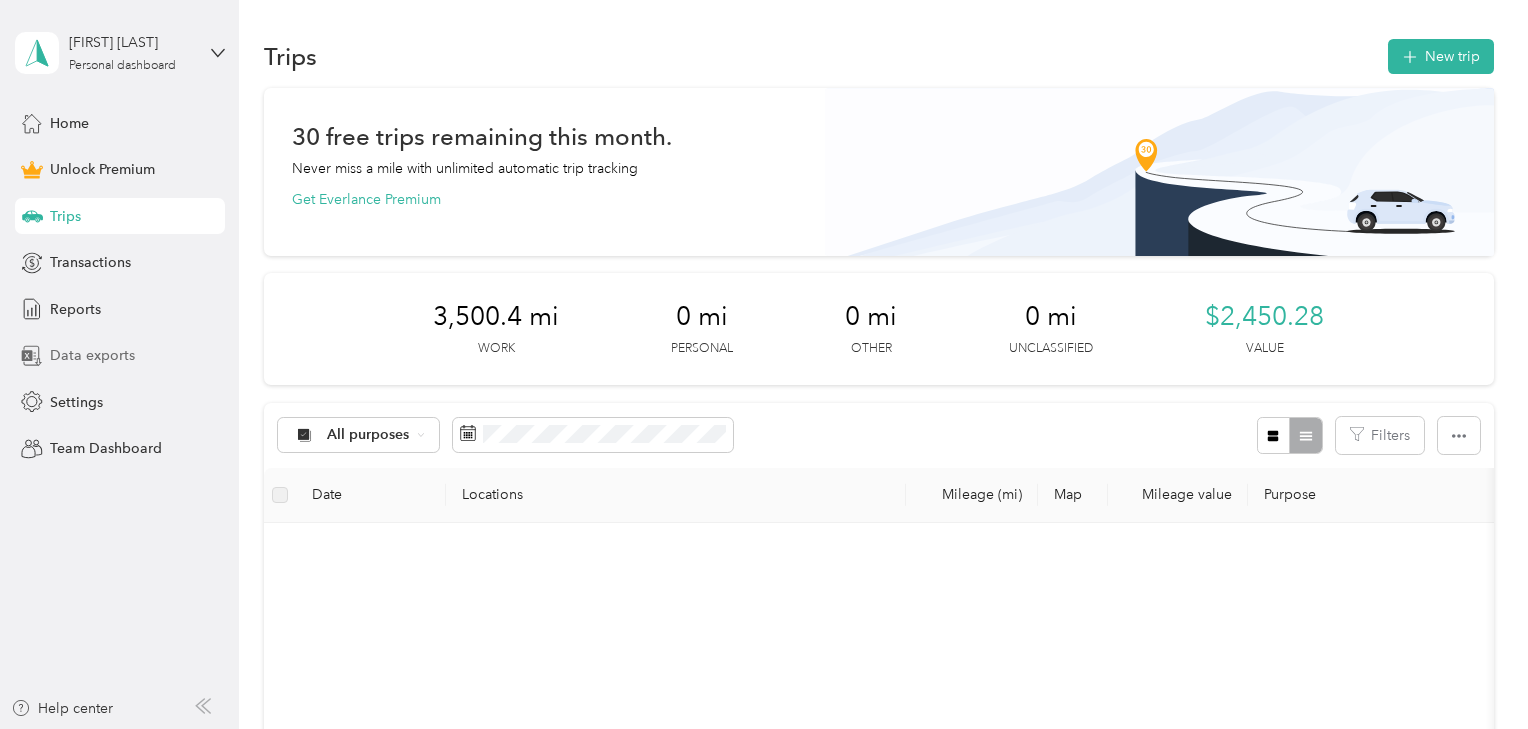 click on "Data exports" at bounding box center [92, 355] 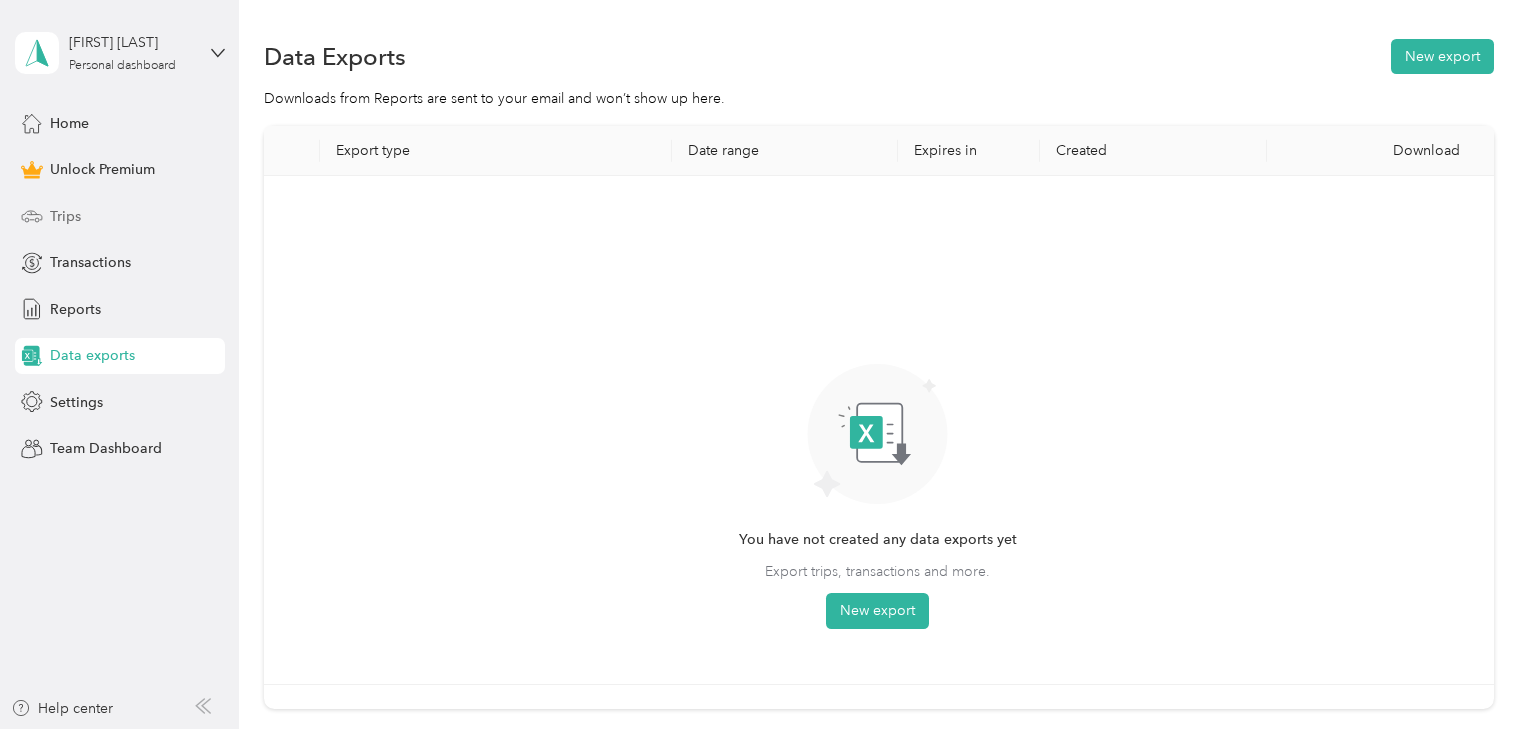 click on "Trips" at bounding box center [120, 216] 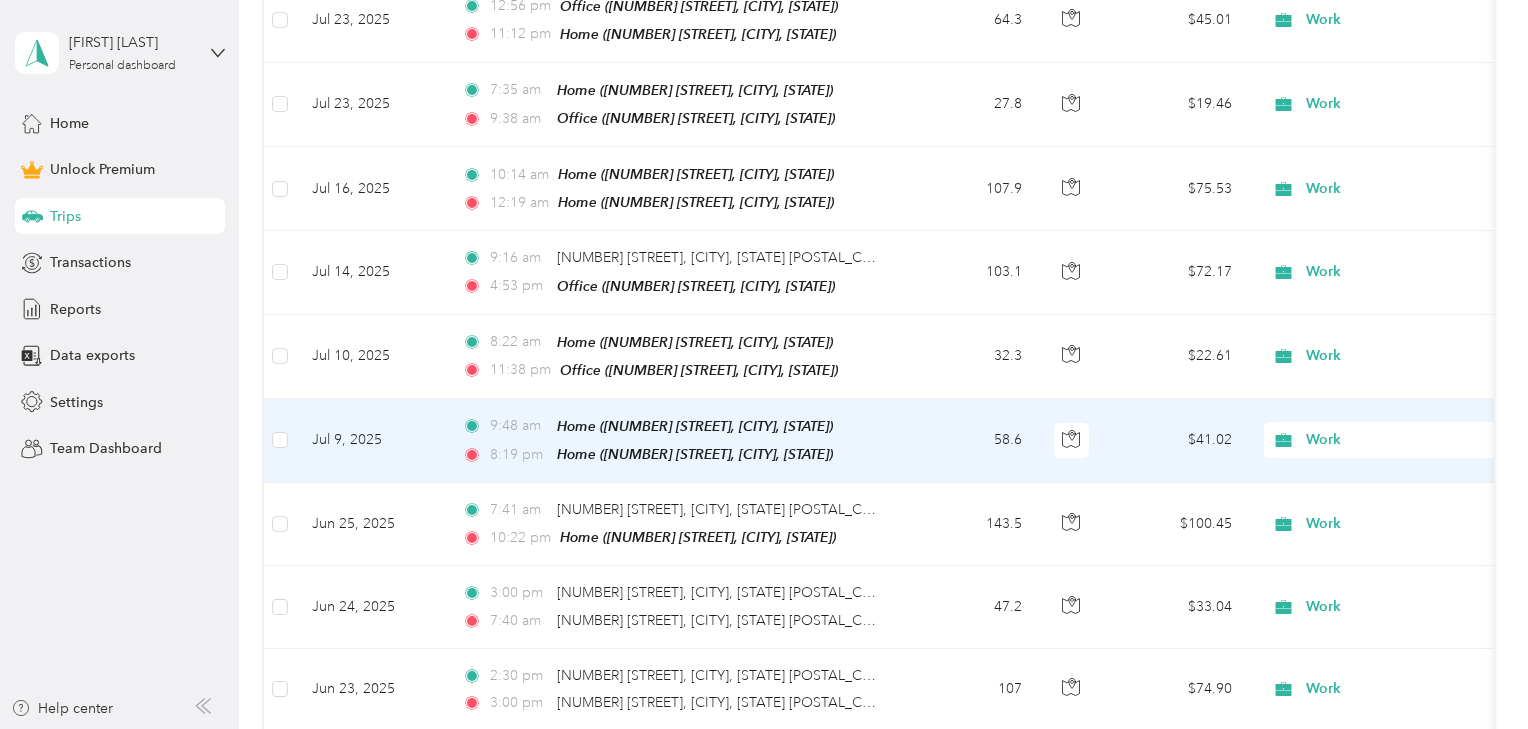 scroll, scrollTop: 1360, scrollLeft: 0, axis: vertical 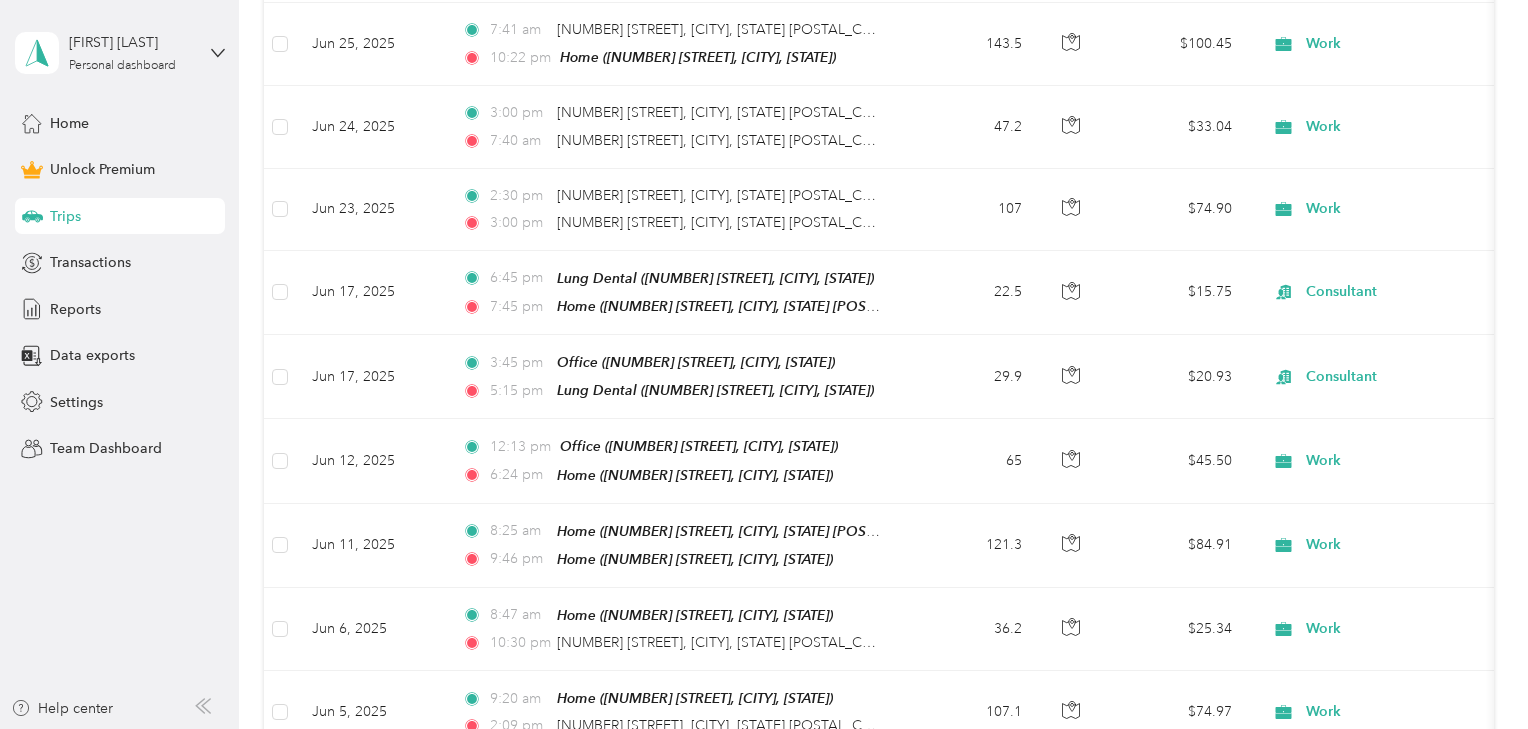 click on "Trips" at bounding box center [120, 216] 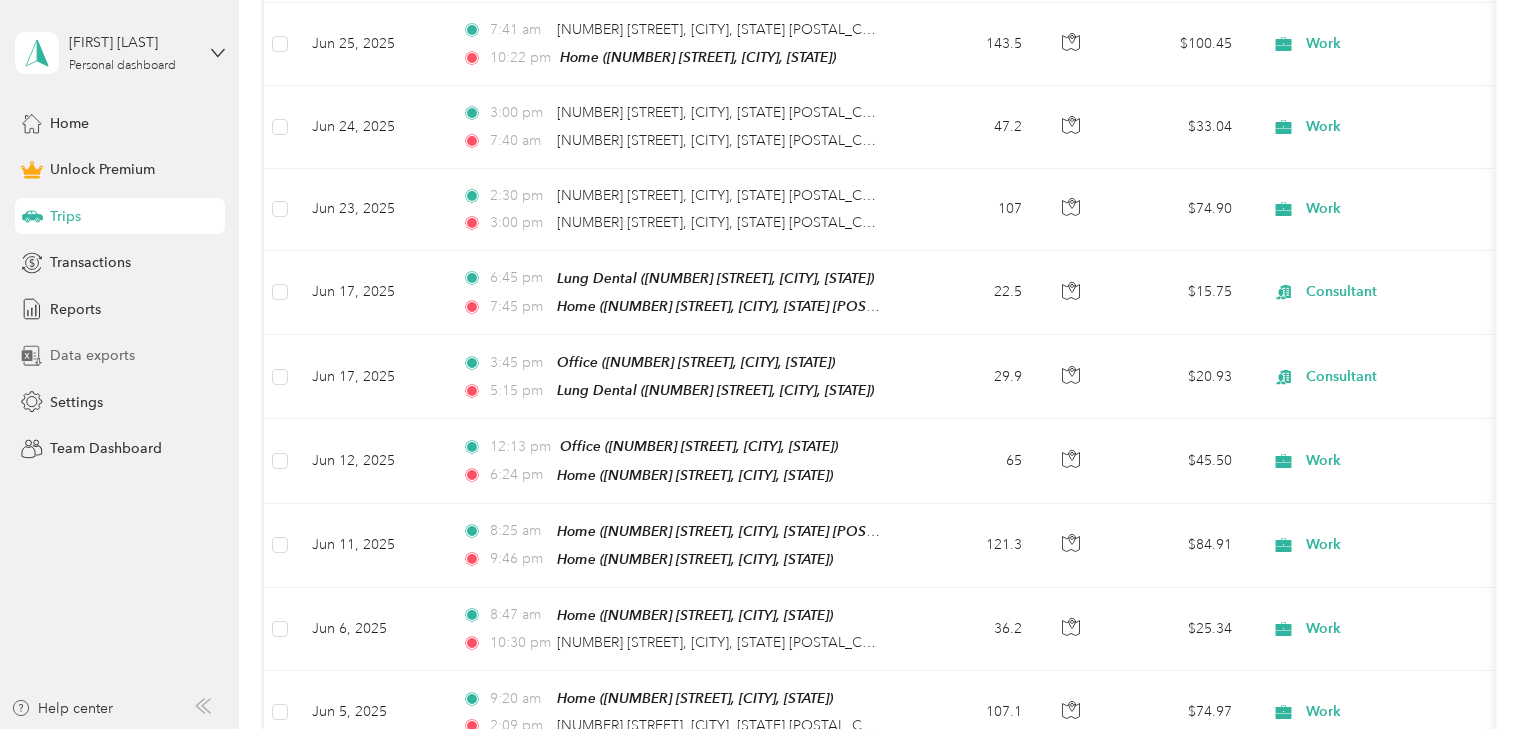 click on "Data exports" at bounding box center [92, 355] 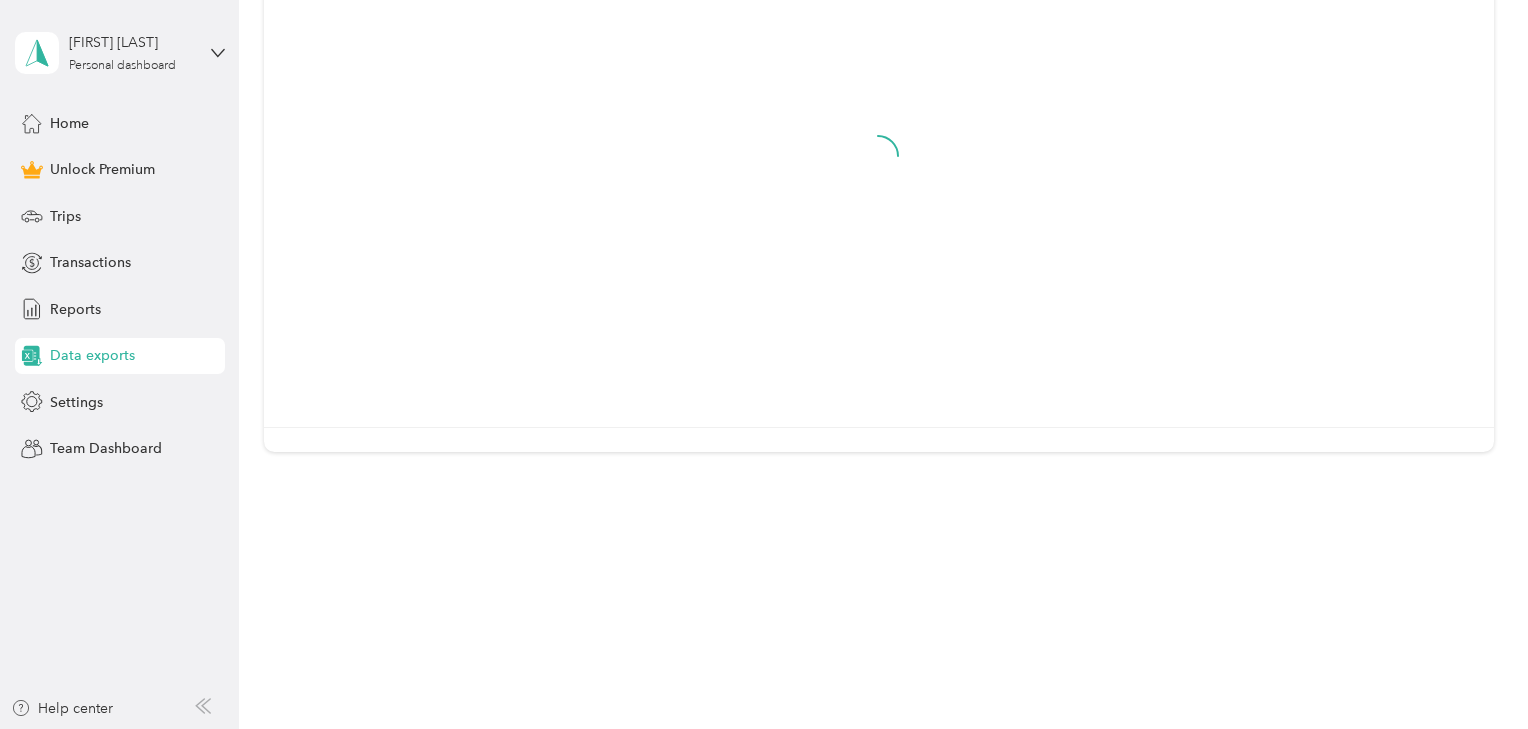 scroll, scrollTop: 256, scrollLeft: 0, axis: vertical 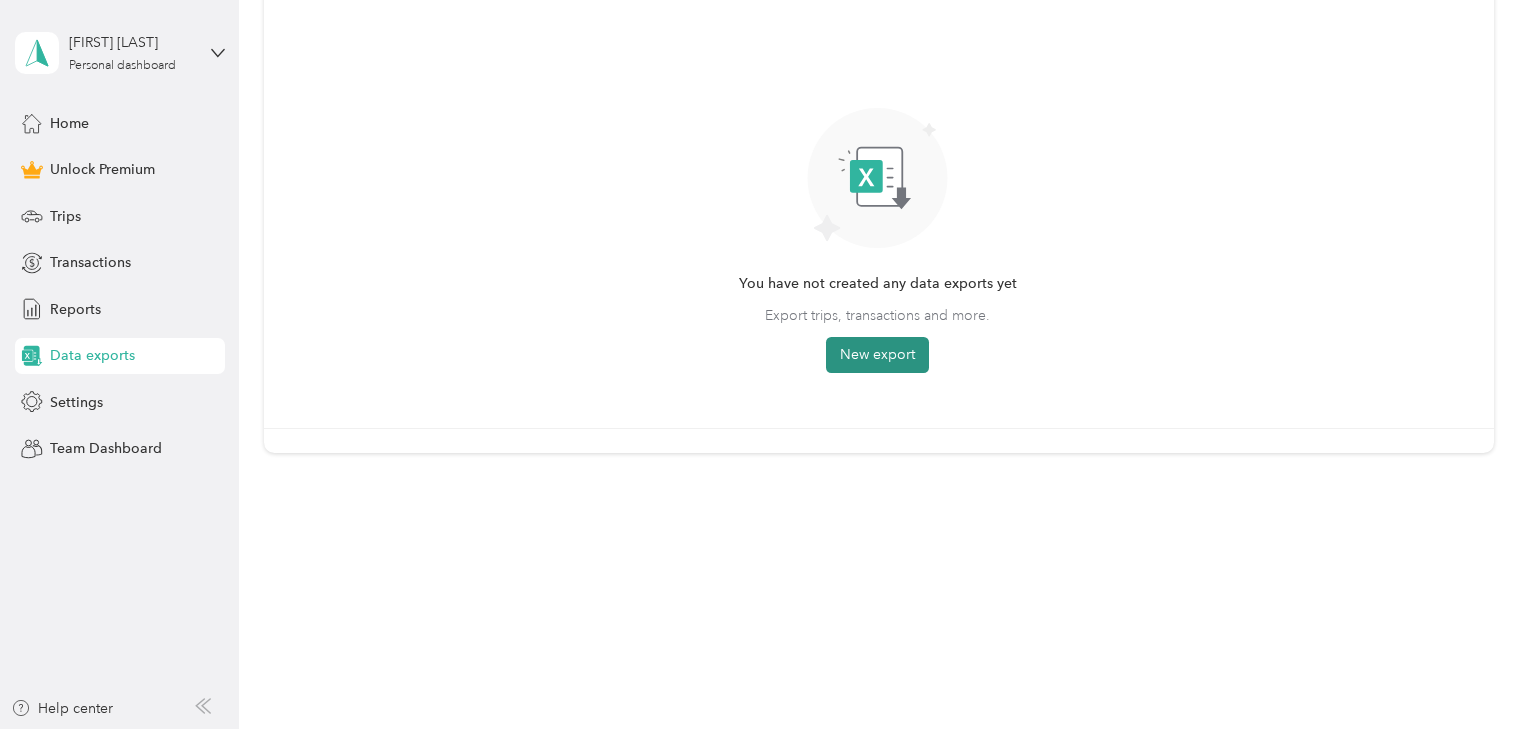 click on "New export" at bounding box center [877, 355] 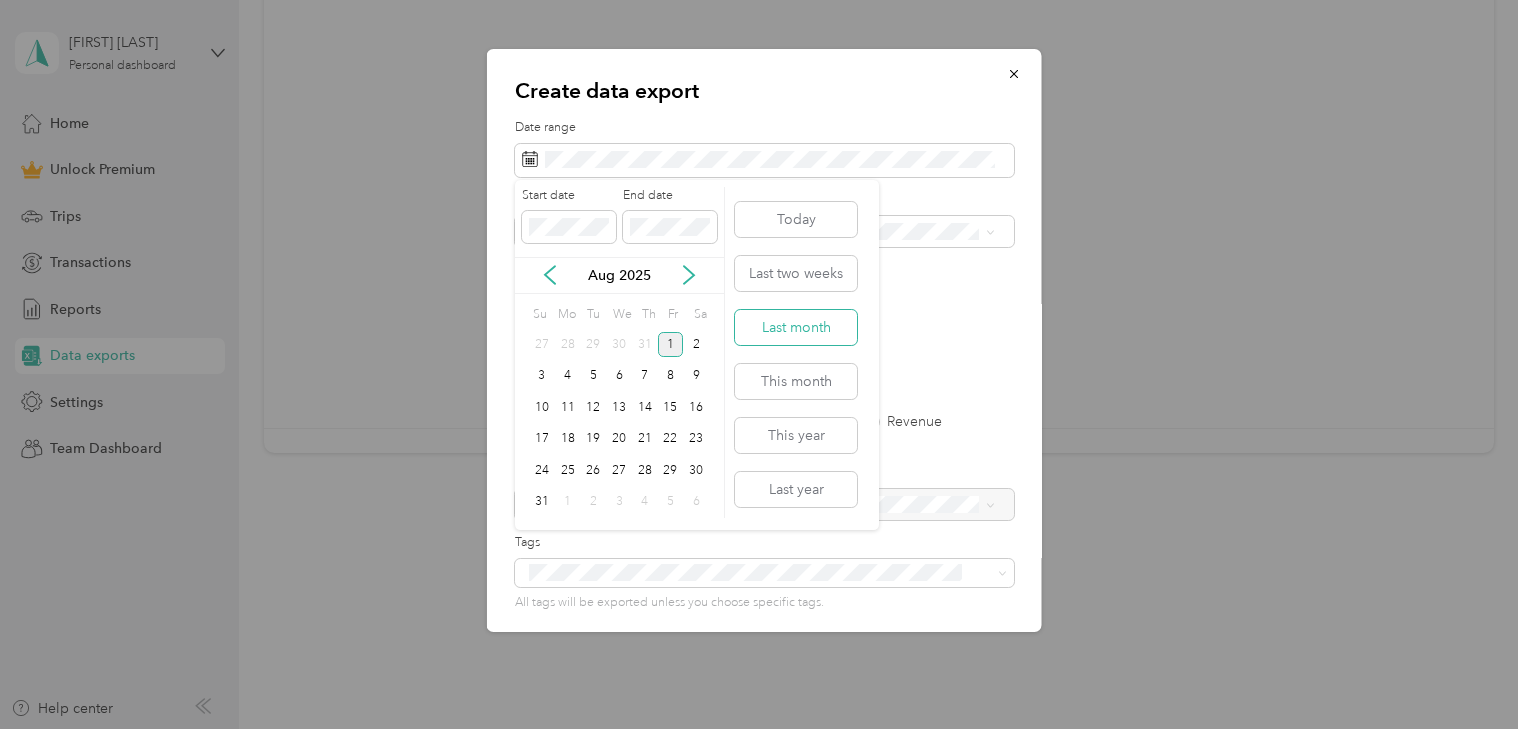 click on "Last month" at bounding box center (796, 327) 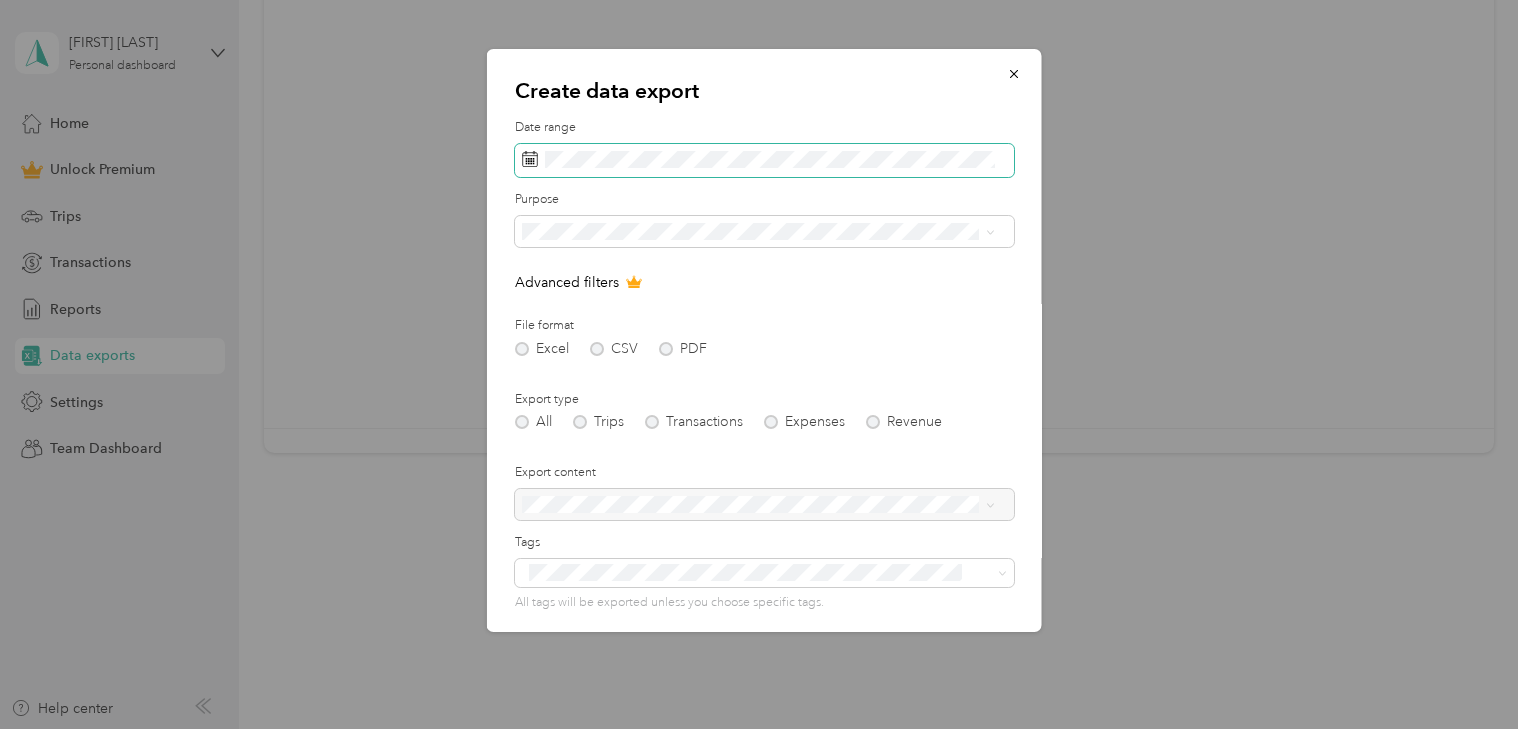click at bounding box center [764, 161] 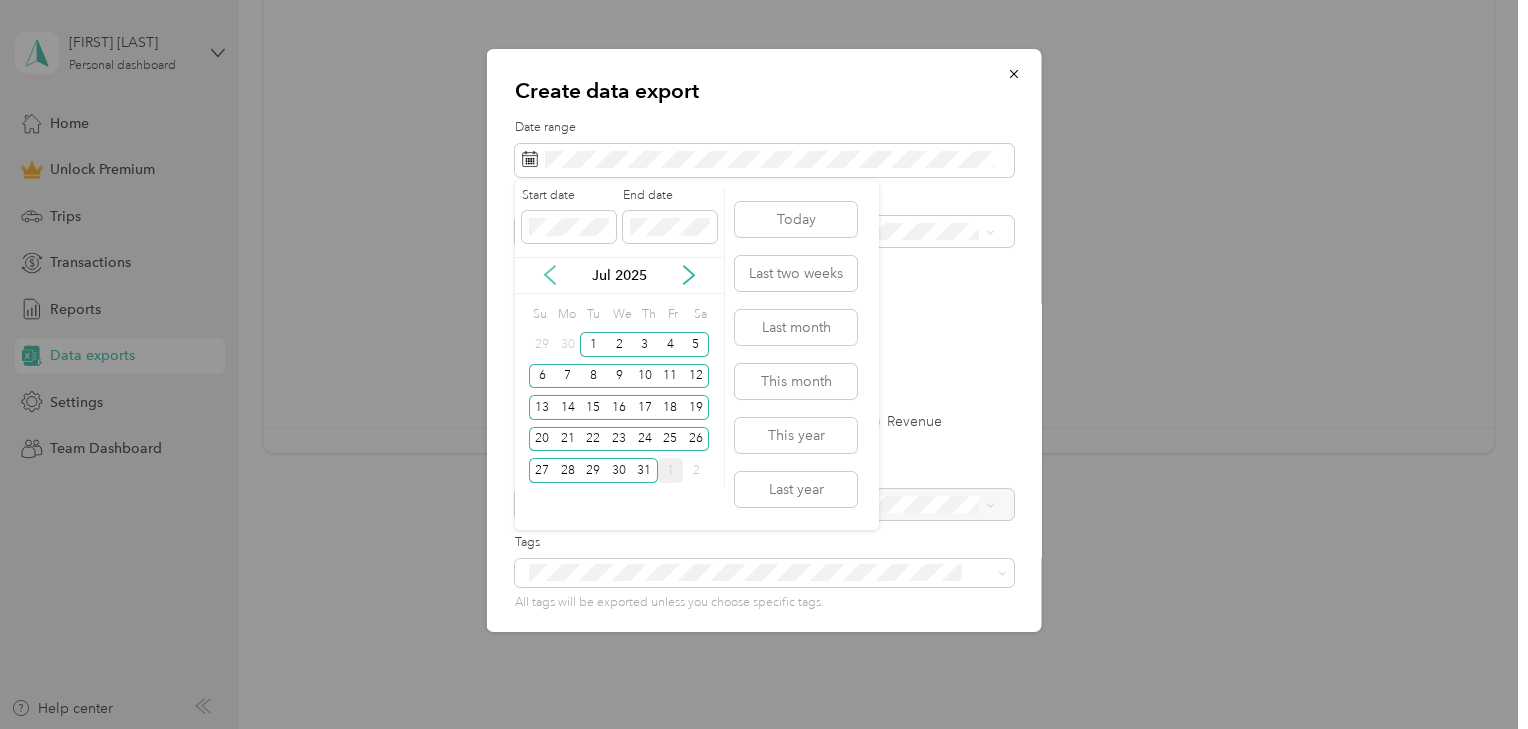 click 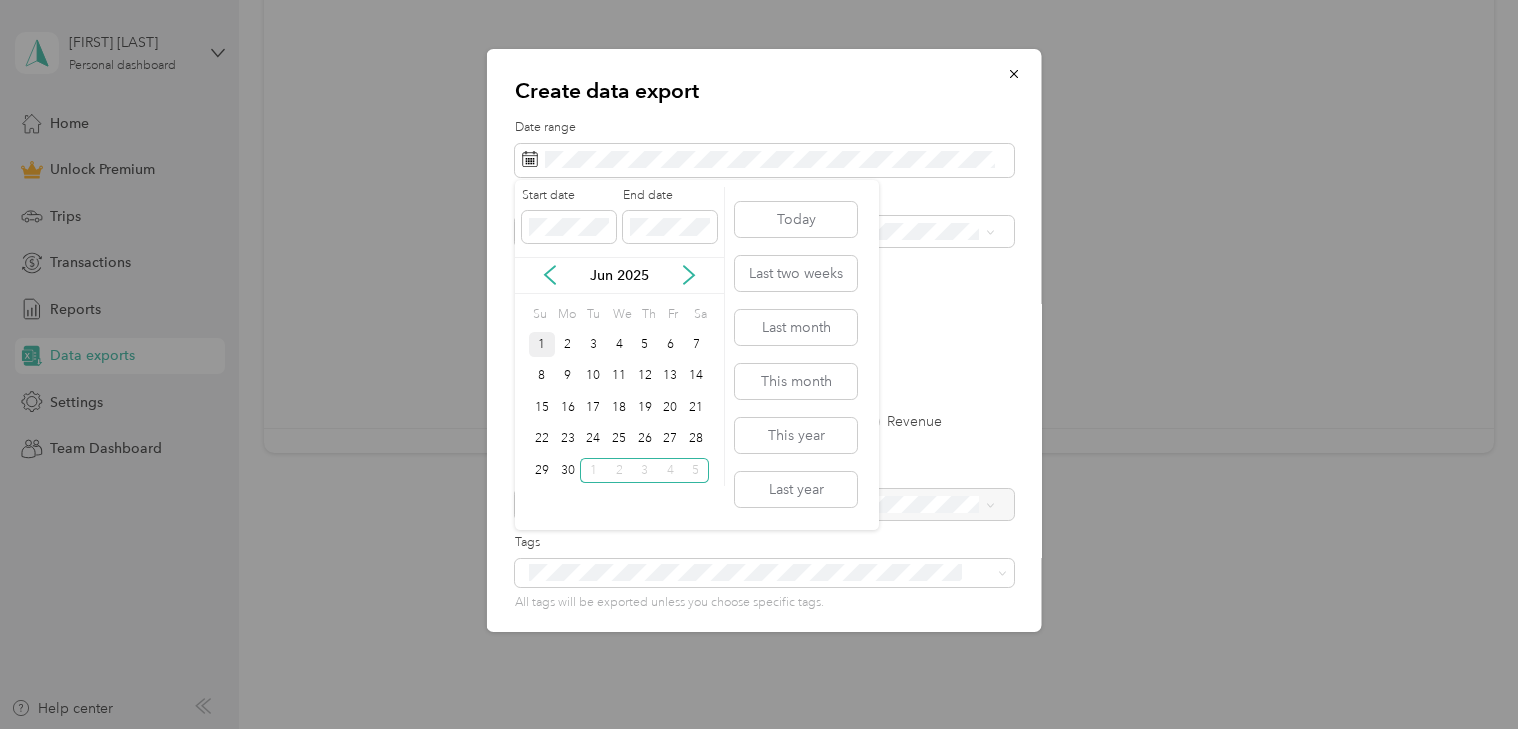 click on "1" at bounding box center [542, 344] 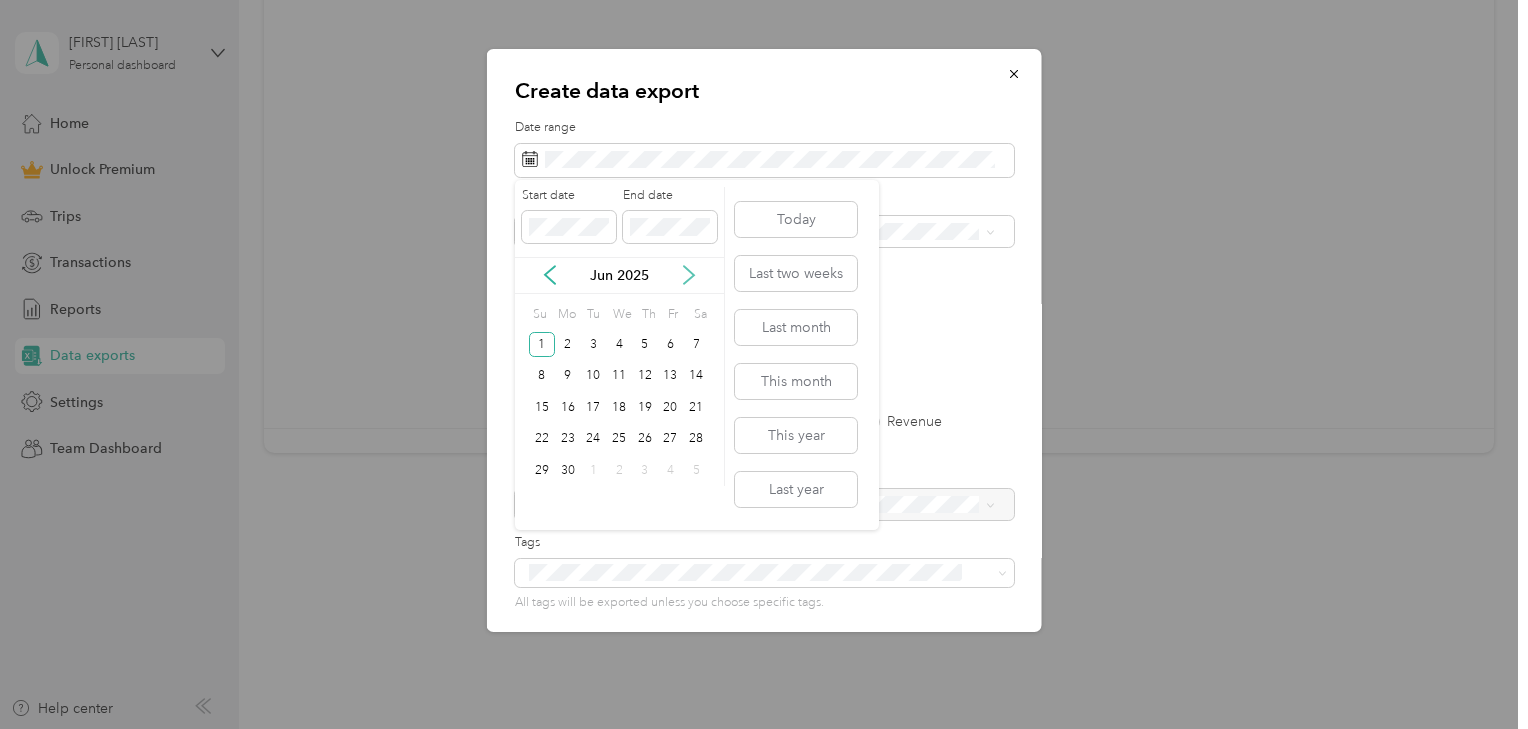 click 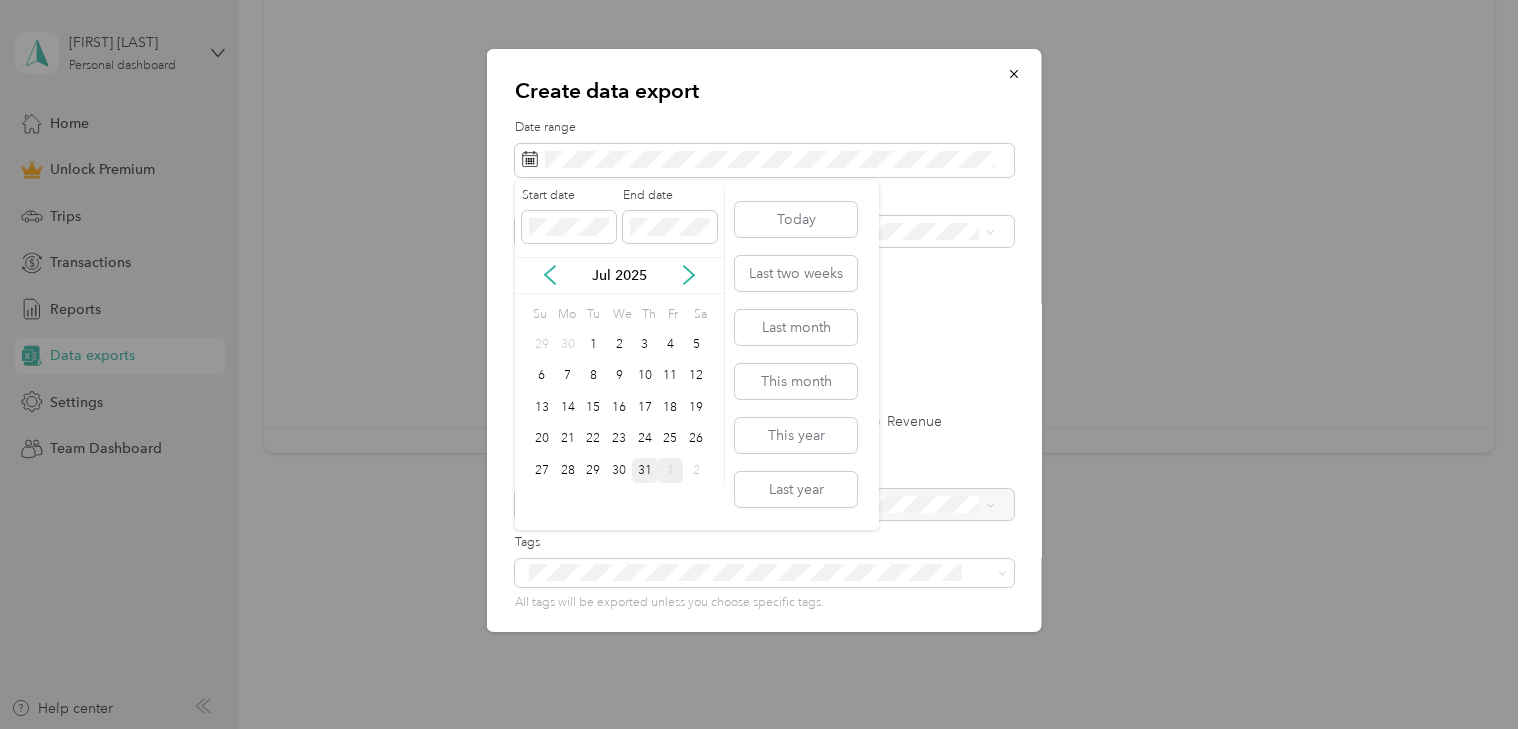 click on "31" at bounding box center [645, 470] 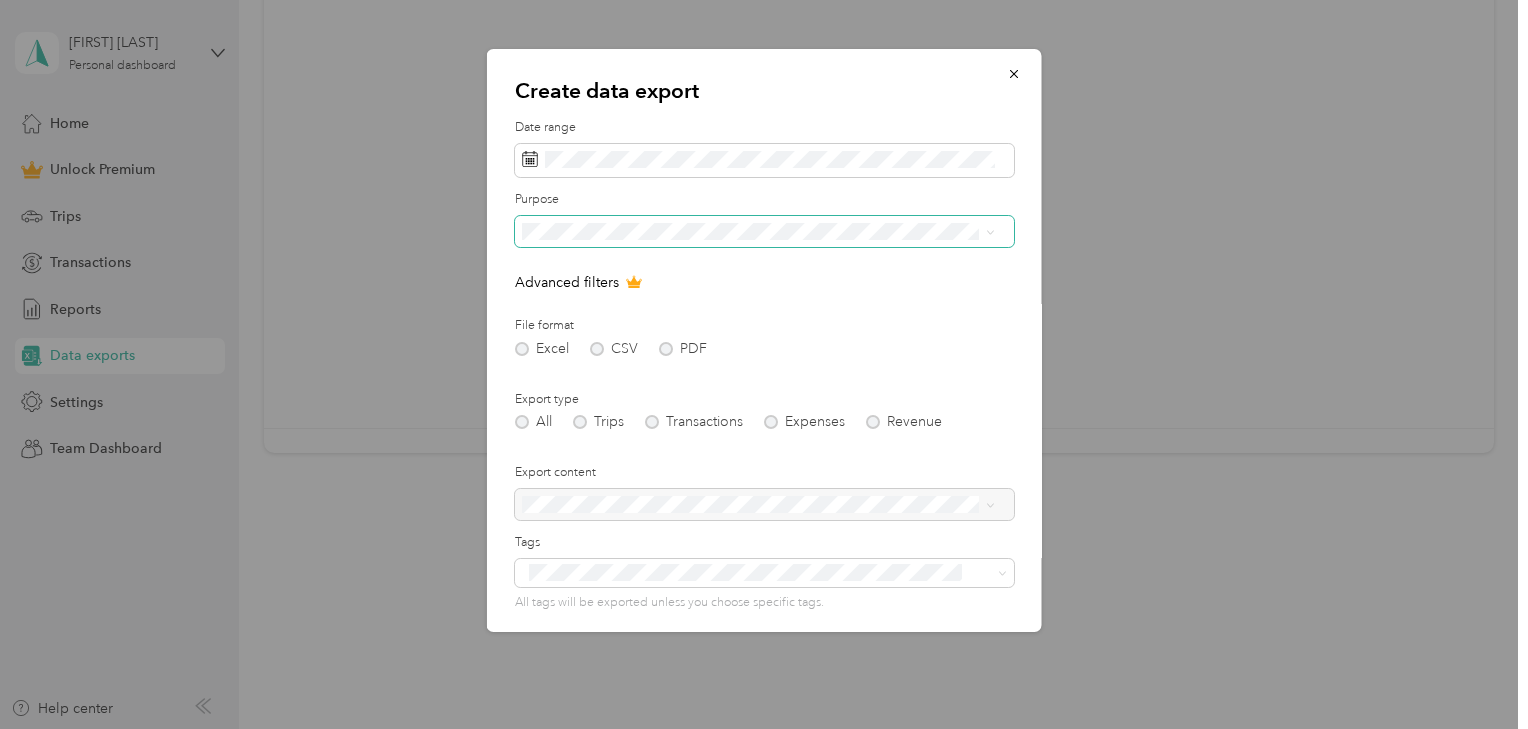 click at bounding box center [764, 232] 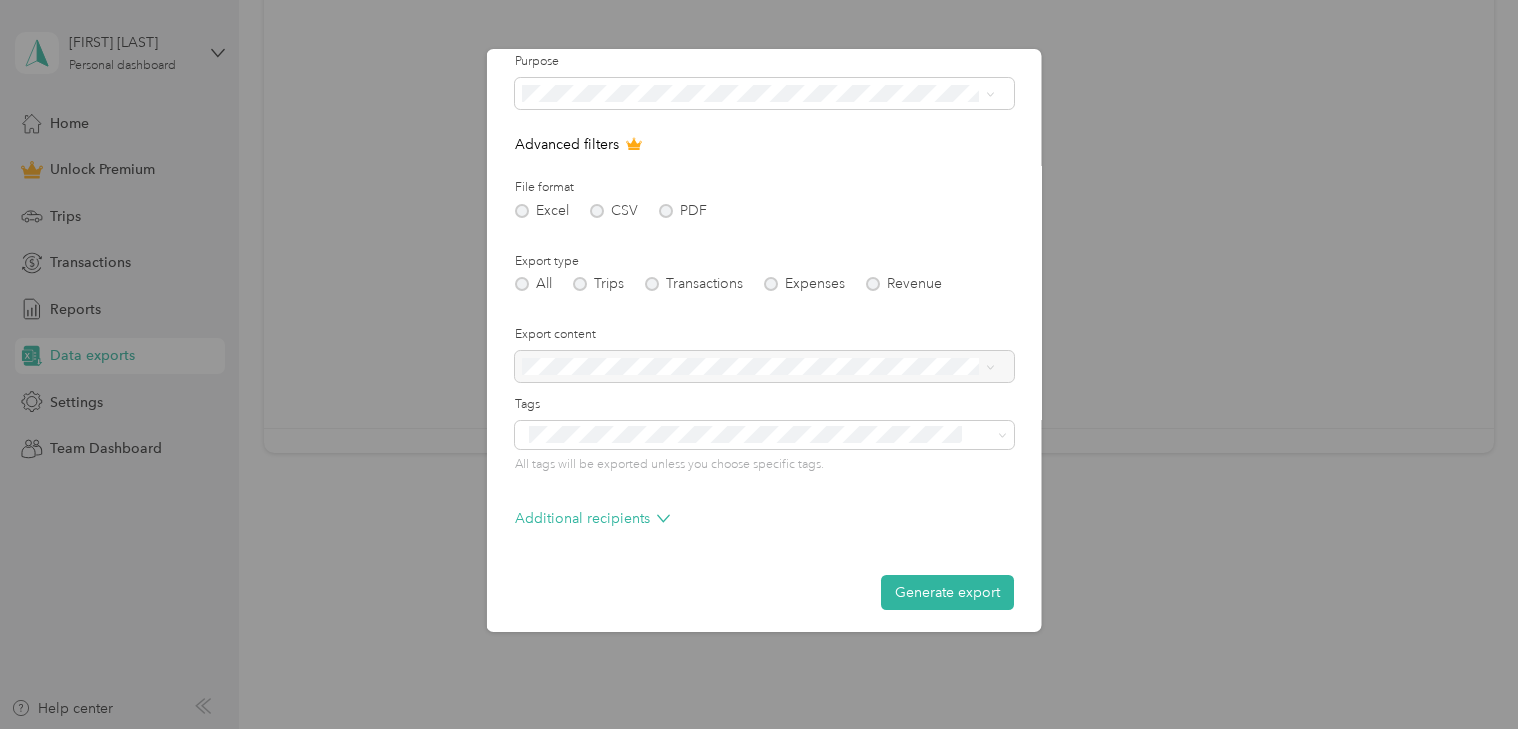 scroll, scrollTop: 144, scrollLeft: 0, axis: vertical 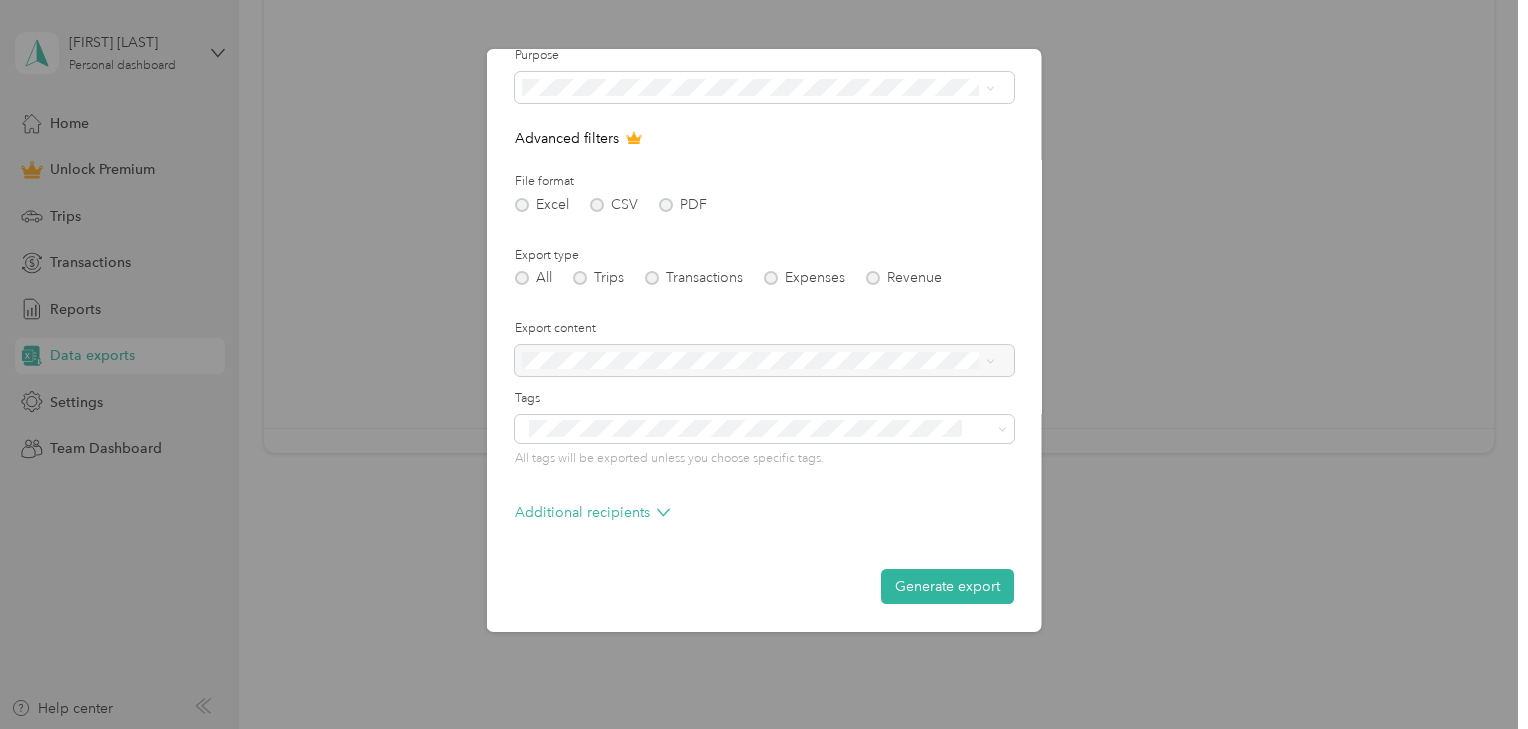 click at bounding box center [764, 361] 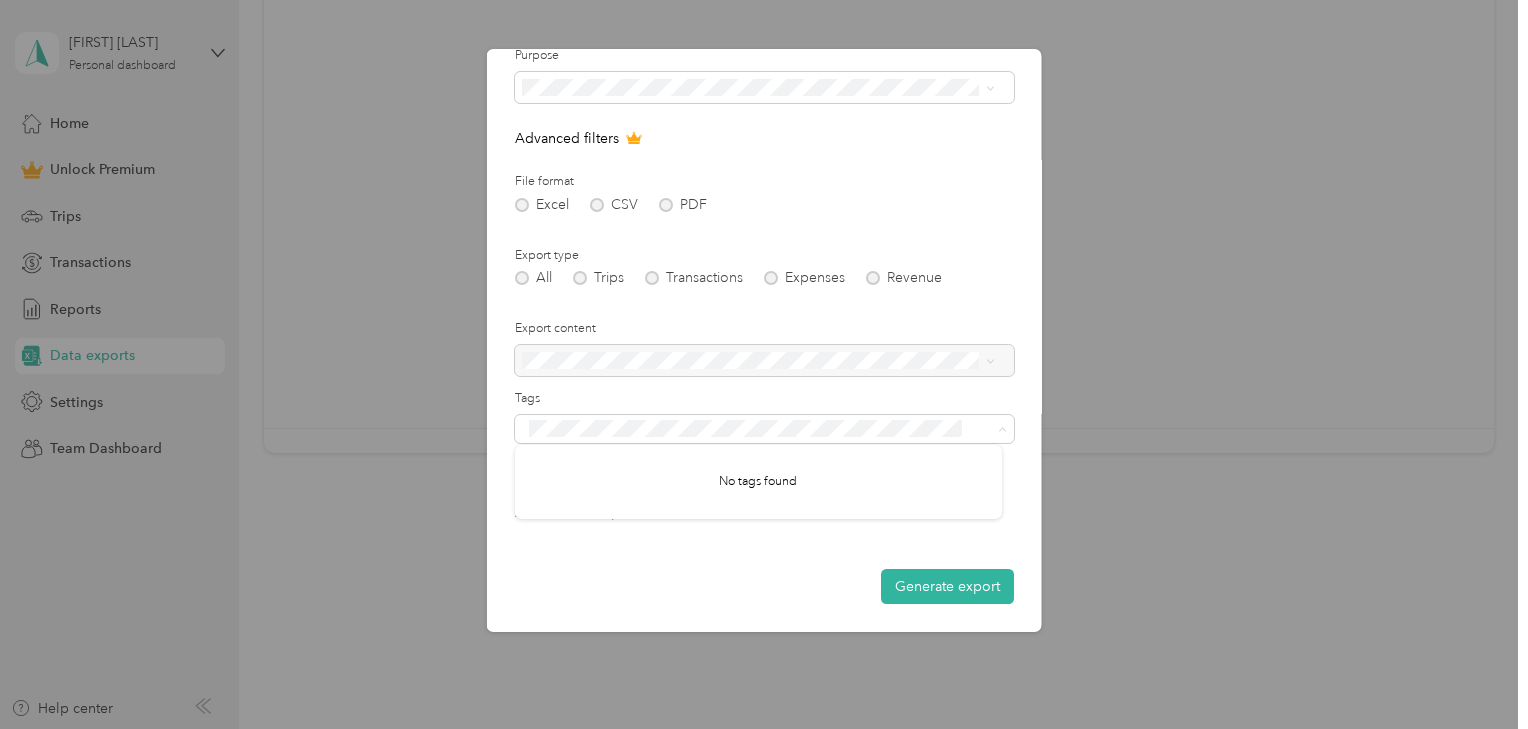 click on "Date range   Purpose   Advanced filters   File format   Excel CSV PDF Export type   All Trips Transactions Expenses Revenue Export content   Tags   All tags will be exported unless you choose specific tags. Additional recipients Generate export" at bounding box center (764, 289) 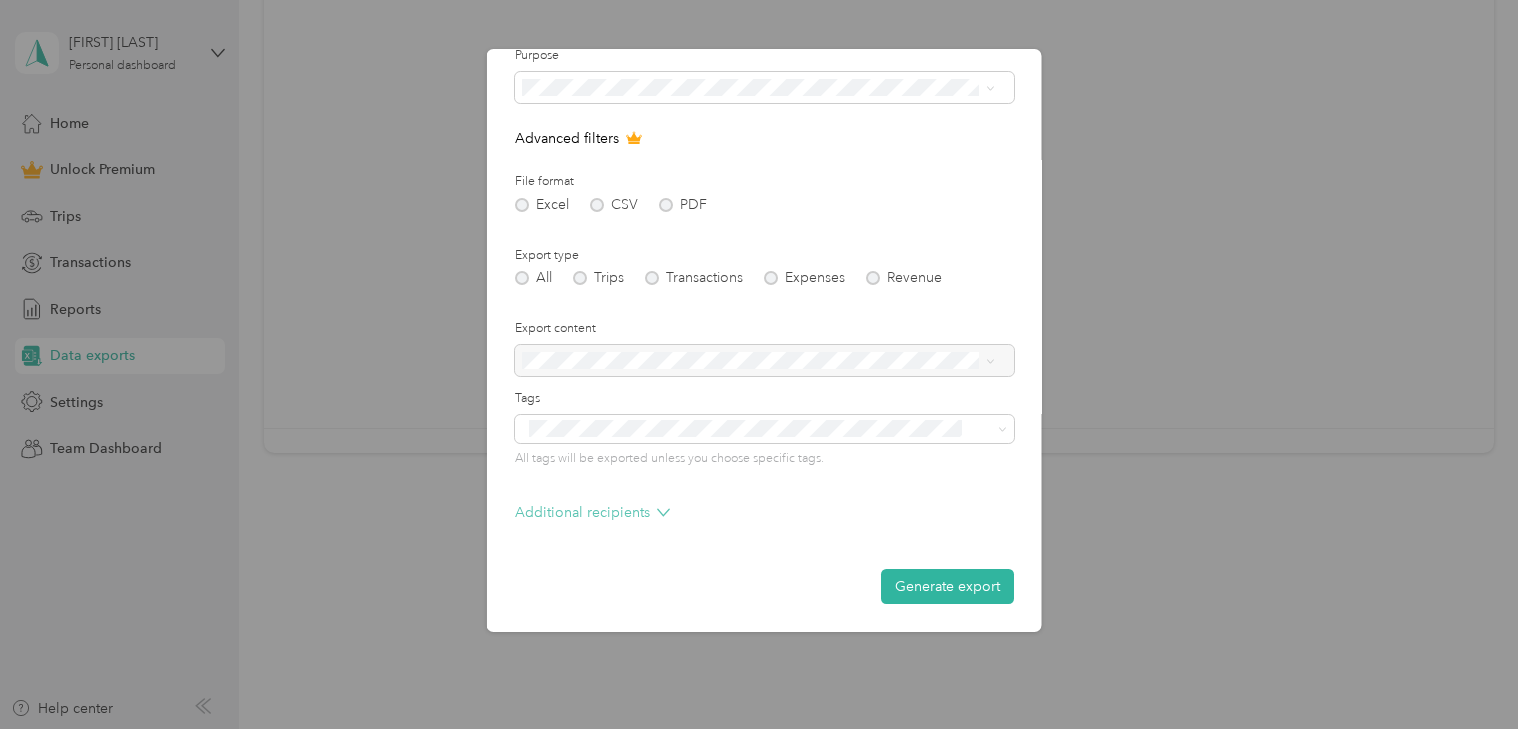 click 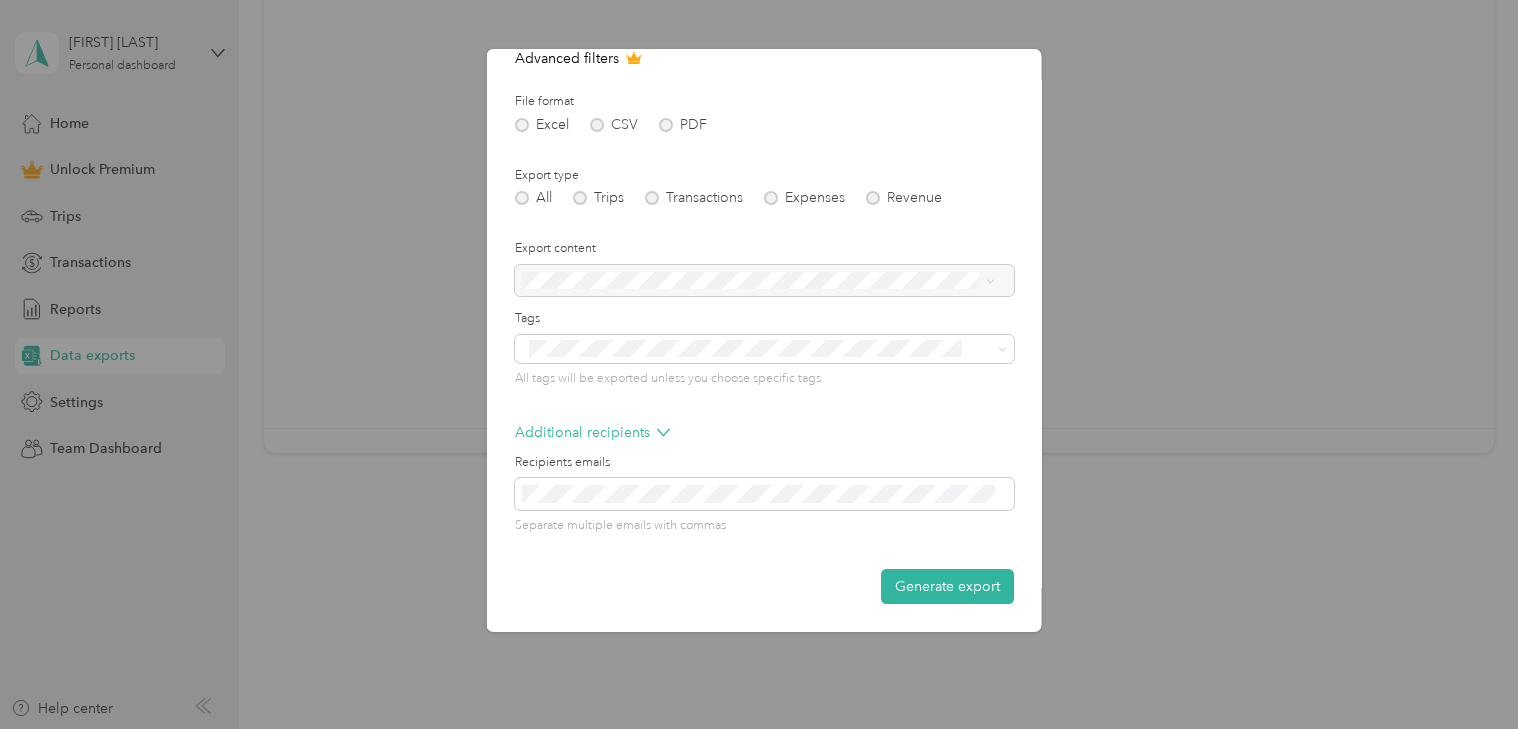scroll, scrollTop: 0, scrollLeft: 0, axis: both 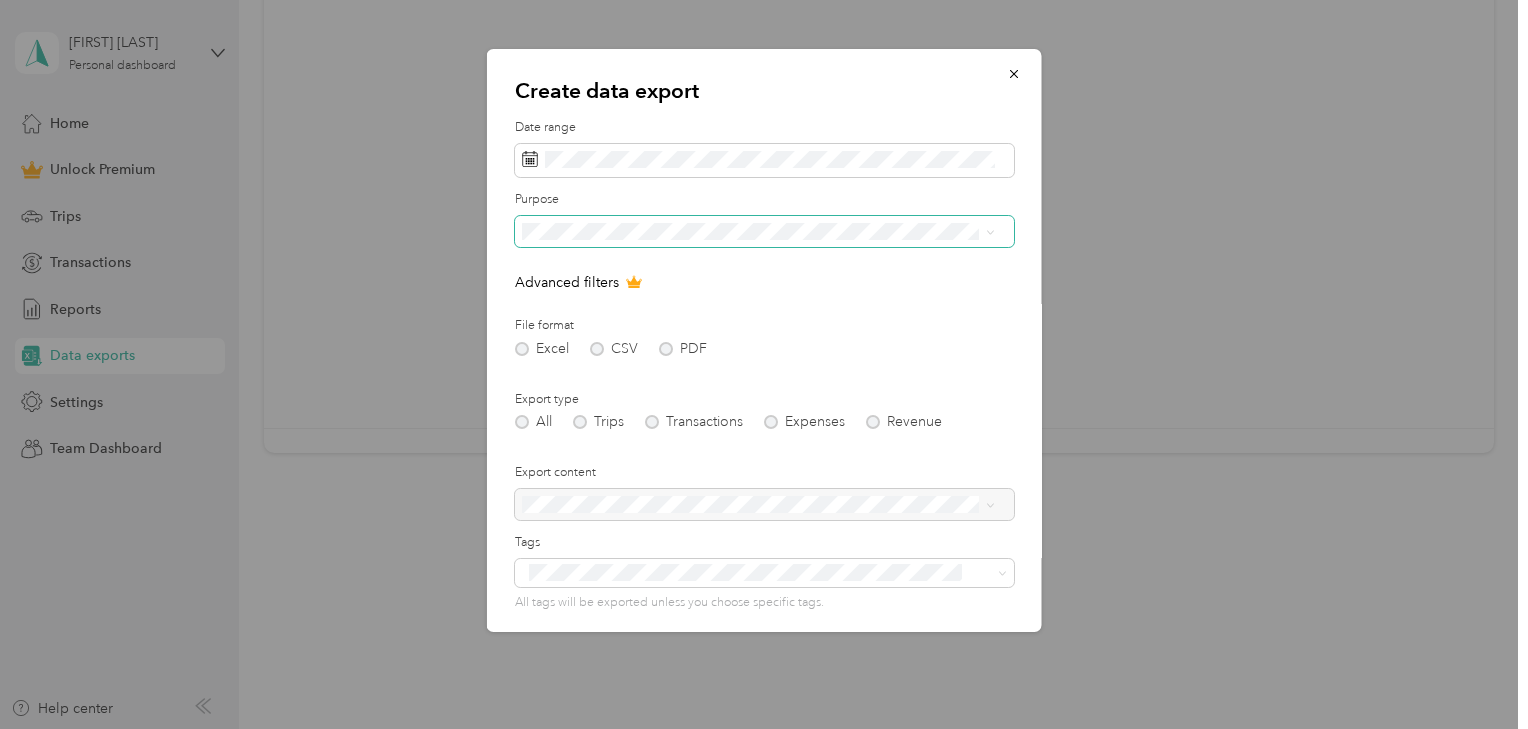 click at bounding box center [764, 232] 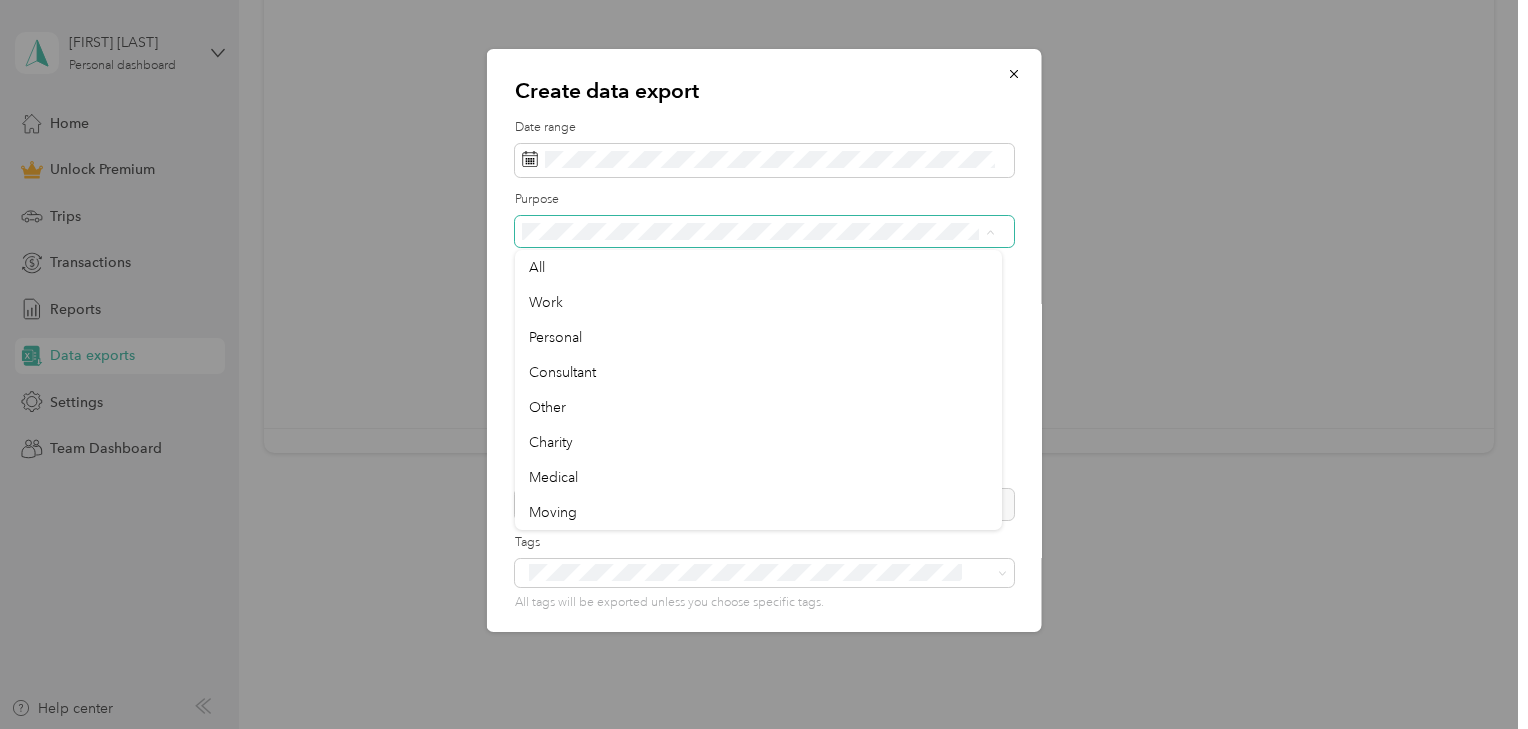 click 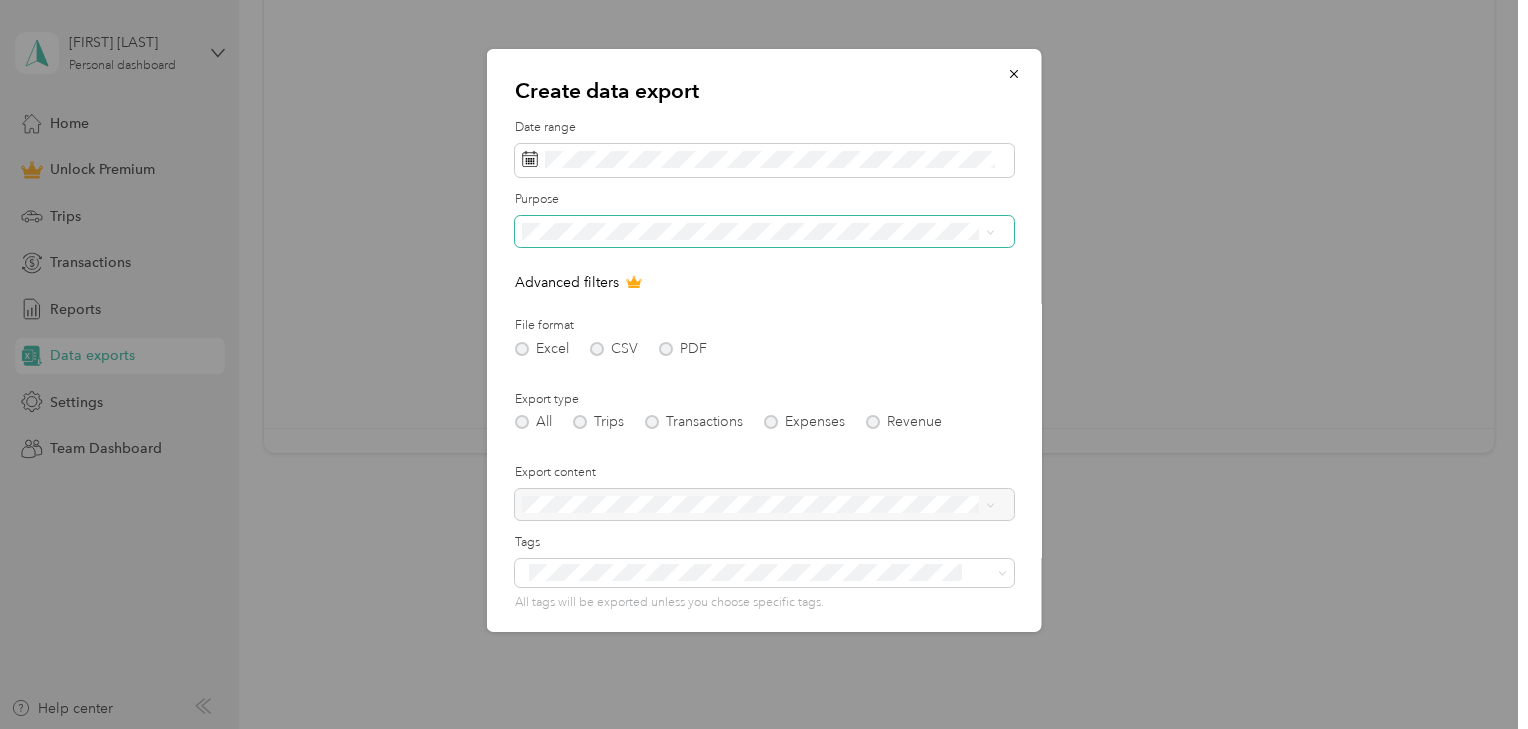 scroll, scrollTop: 224, scrollLeft: 0, axis: vertical 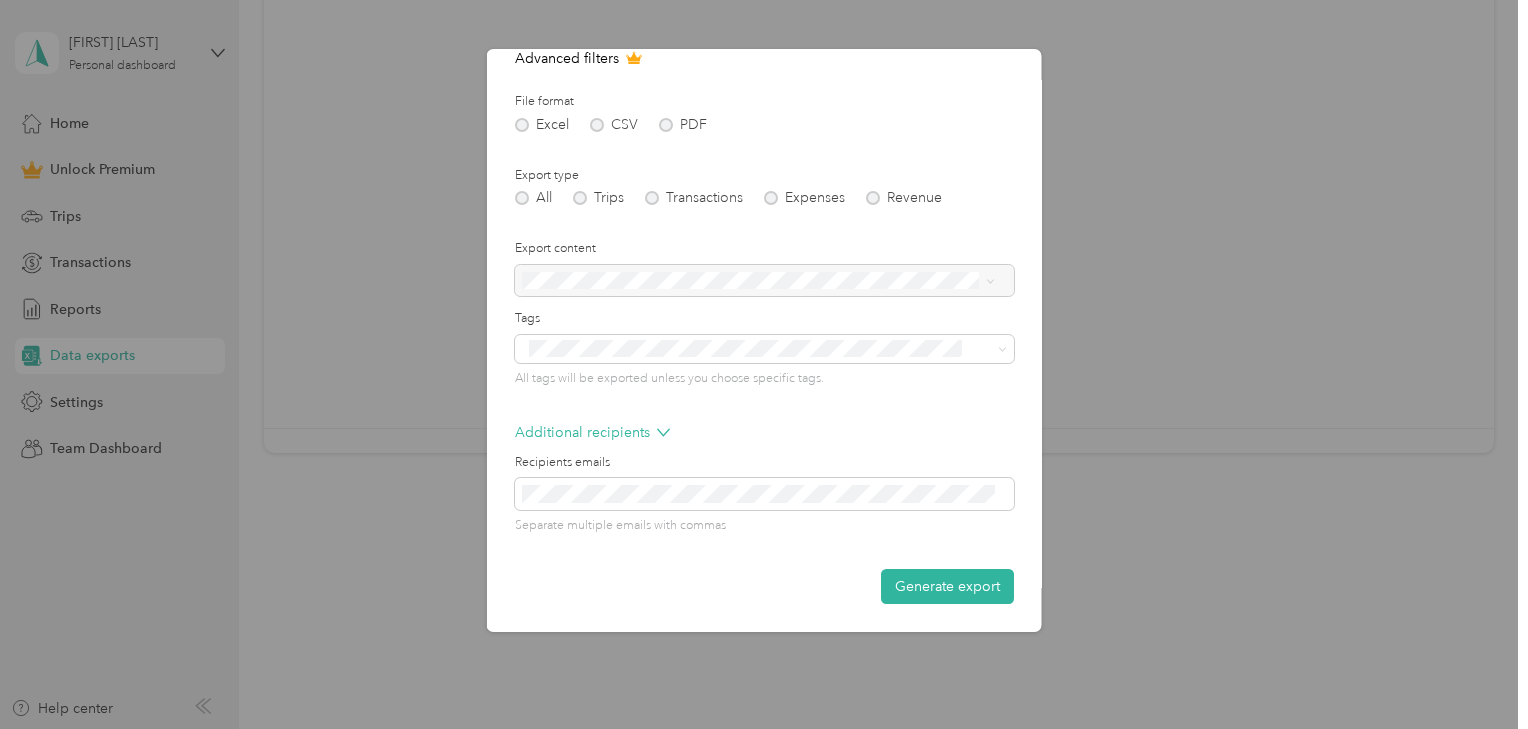 click on "All Trips Transactions Expenses Revenue" at bounding box center [764, 198] 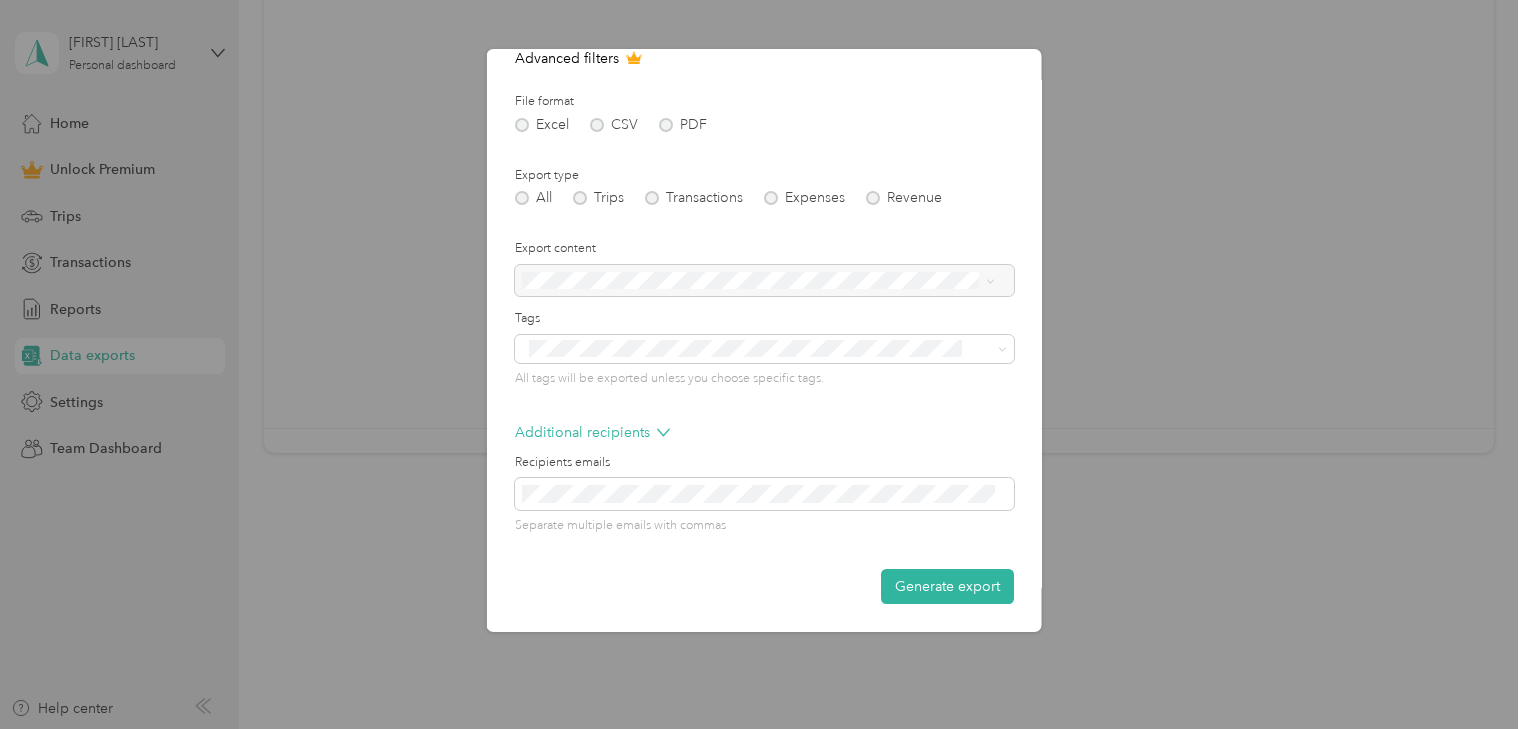 click on "Generate export" at bounding box center (947, 586) 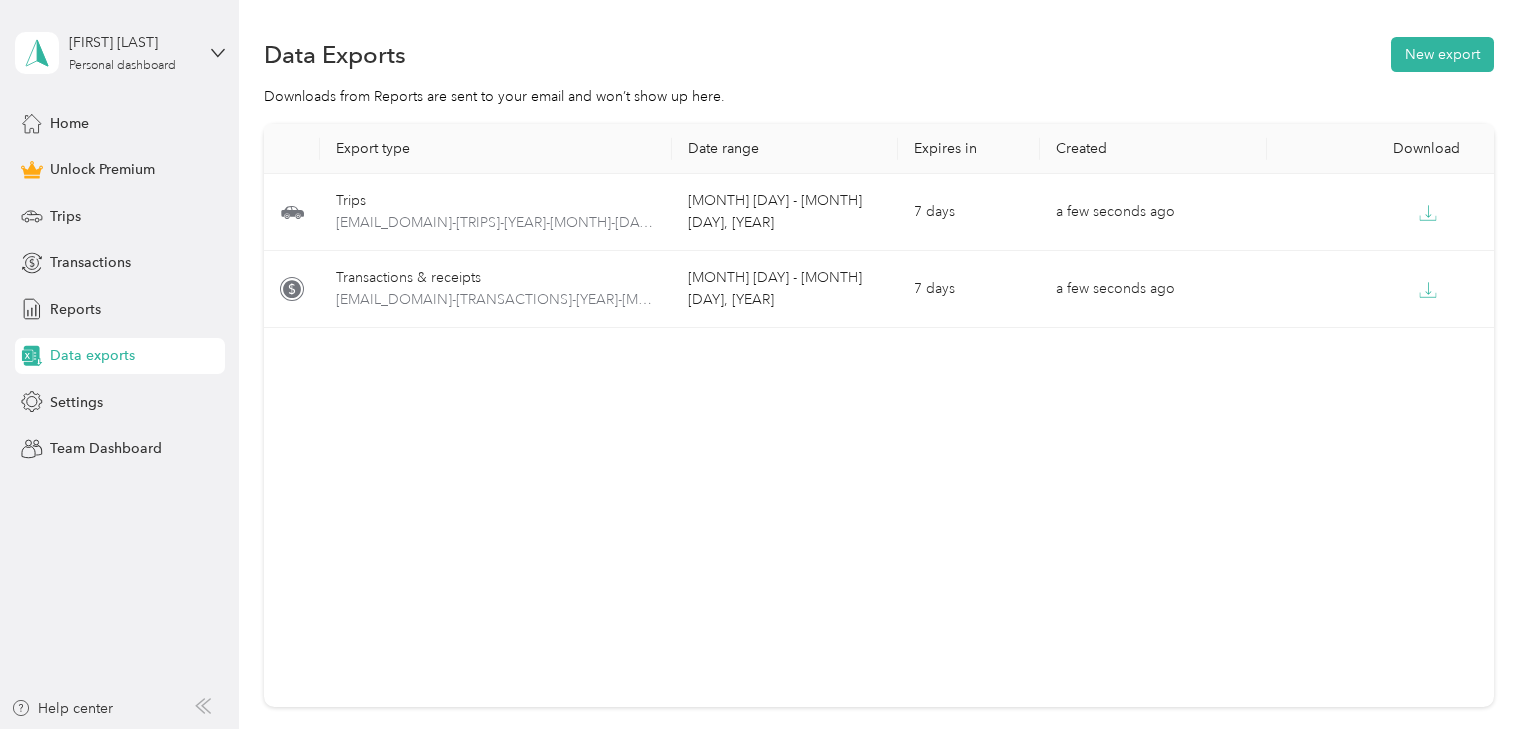 scroll, scrollTop: 0, scrollLeft: 0, axis: both 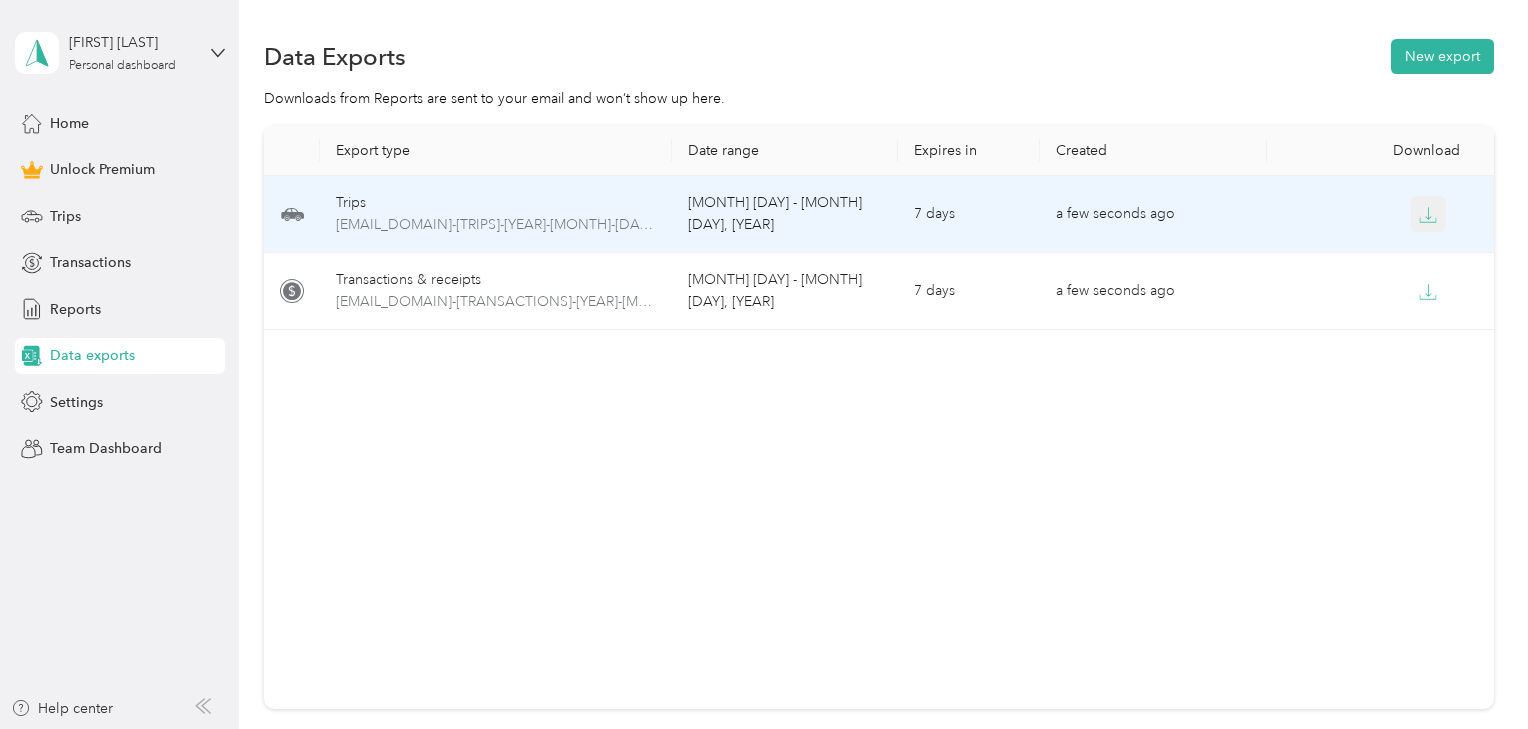 click 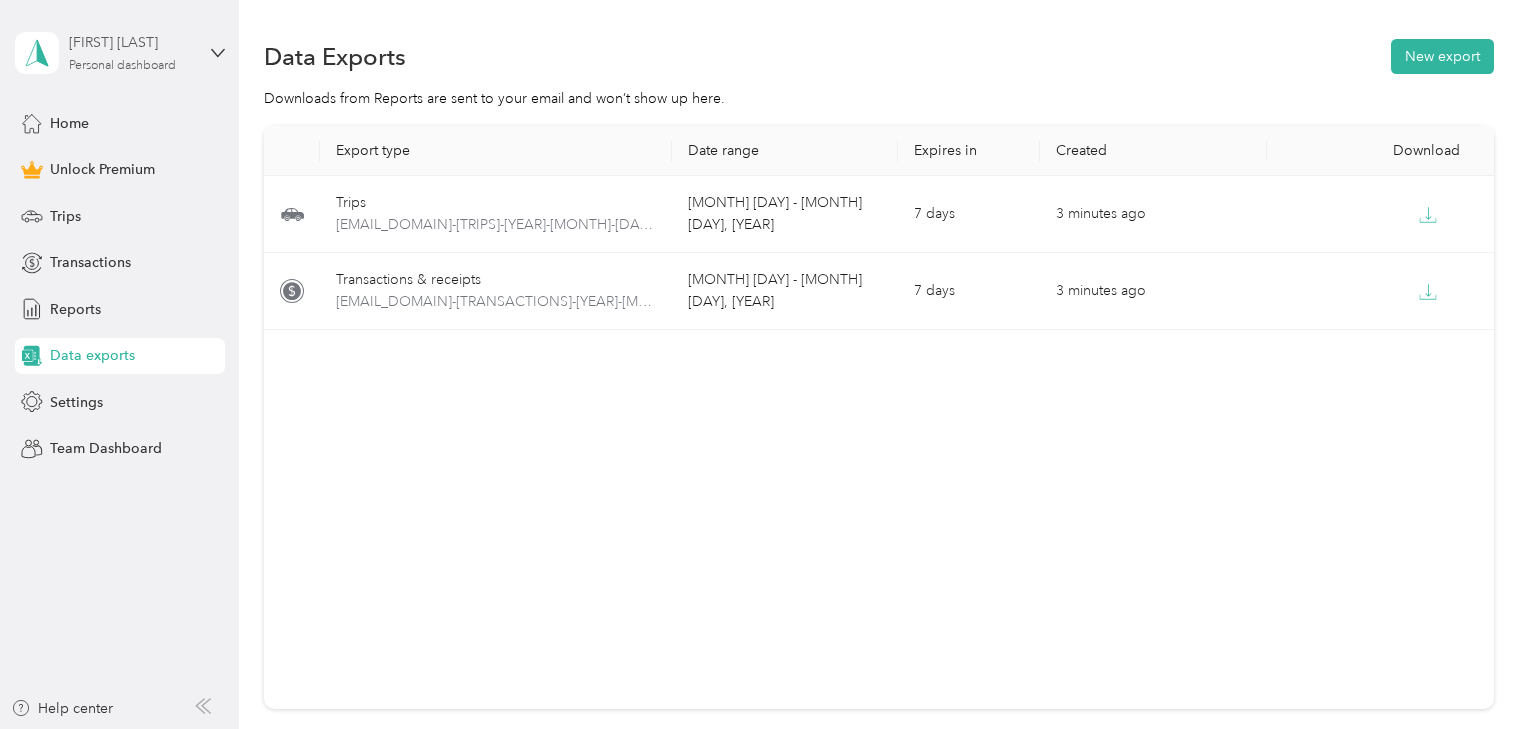 click on "[FIRST] [LAST] Personal dashboard" at bounding box center [131, 52] 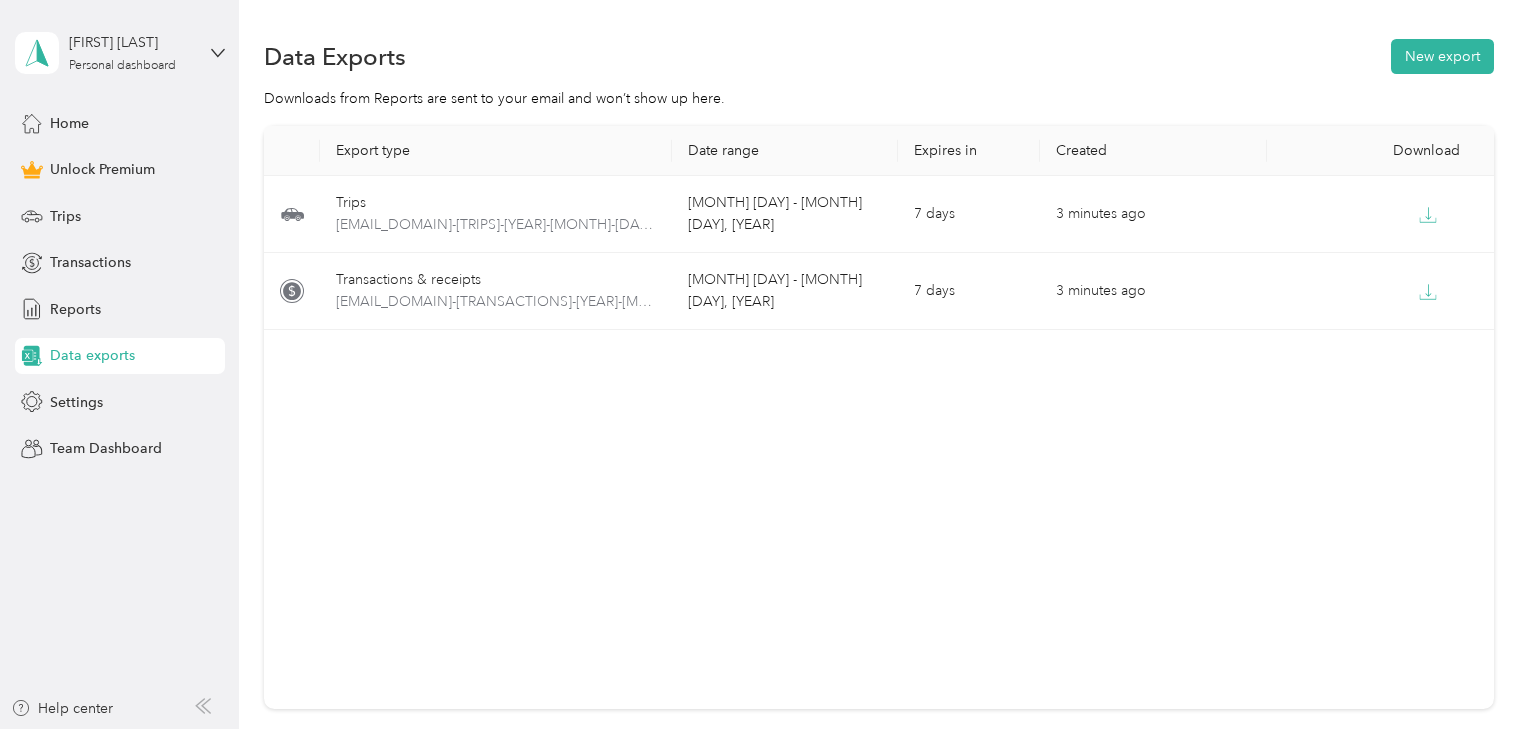 click on "Log out" at bounding box center [167, 164] 